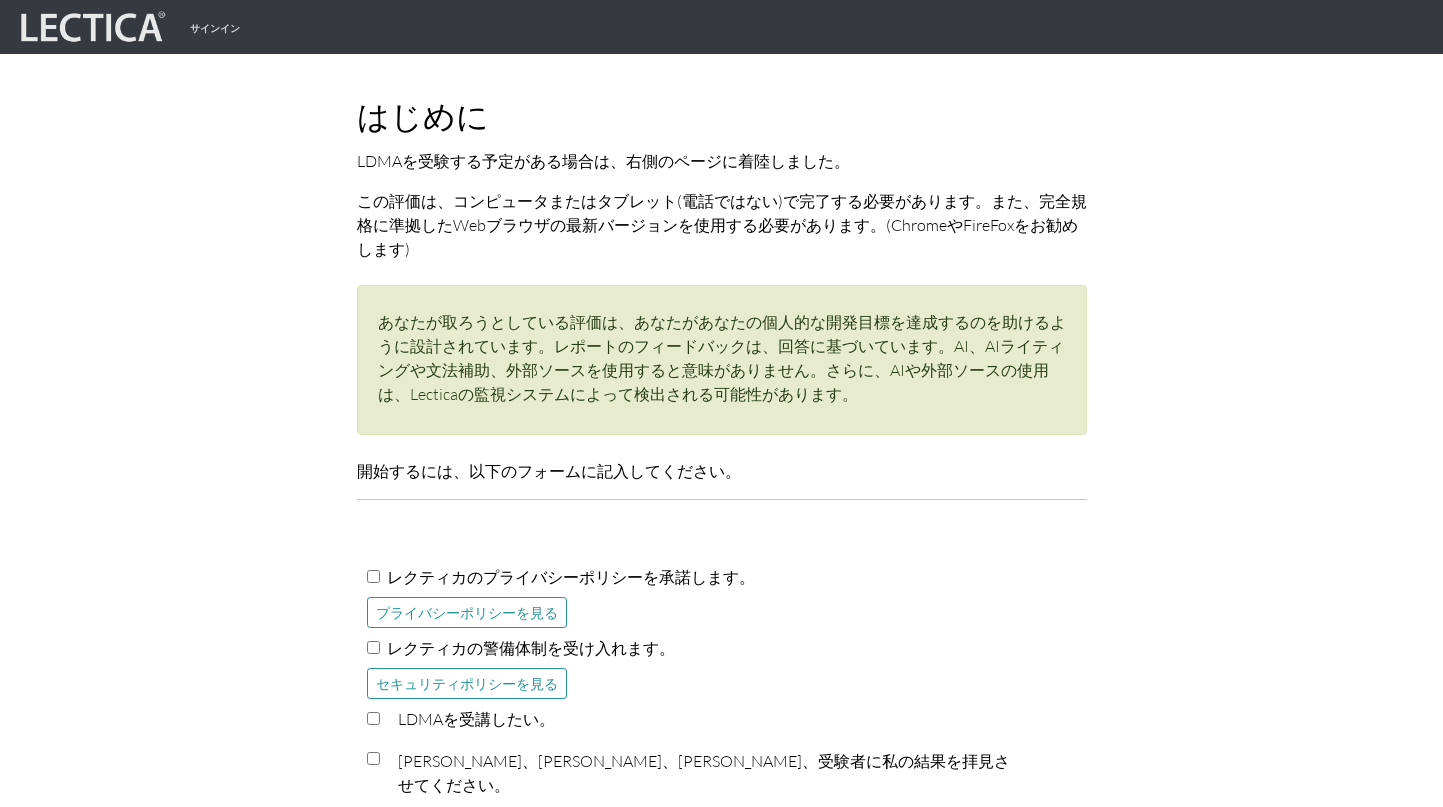 scroll, scrollTop: 0, scrollLeft: 0, axis: both 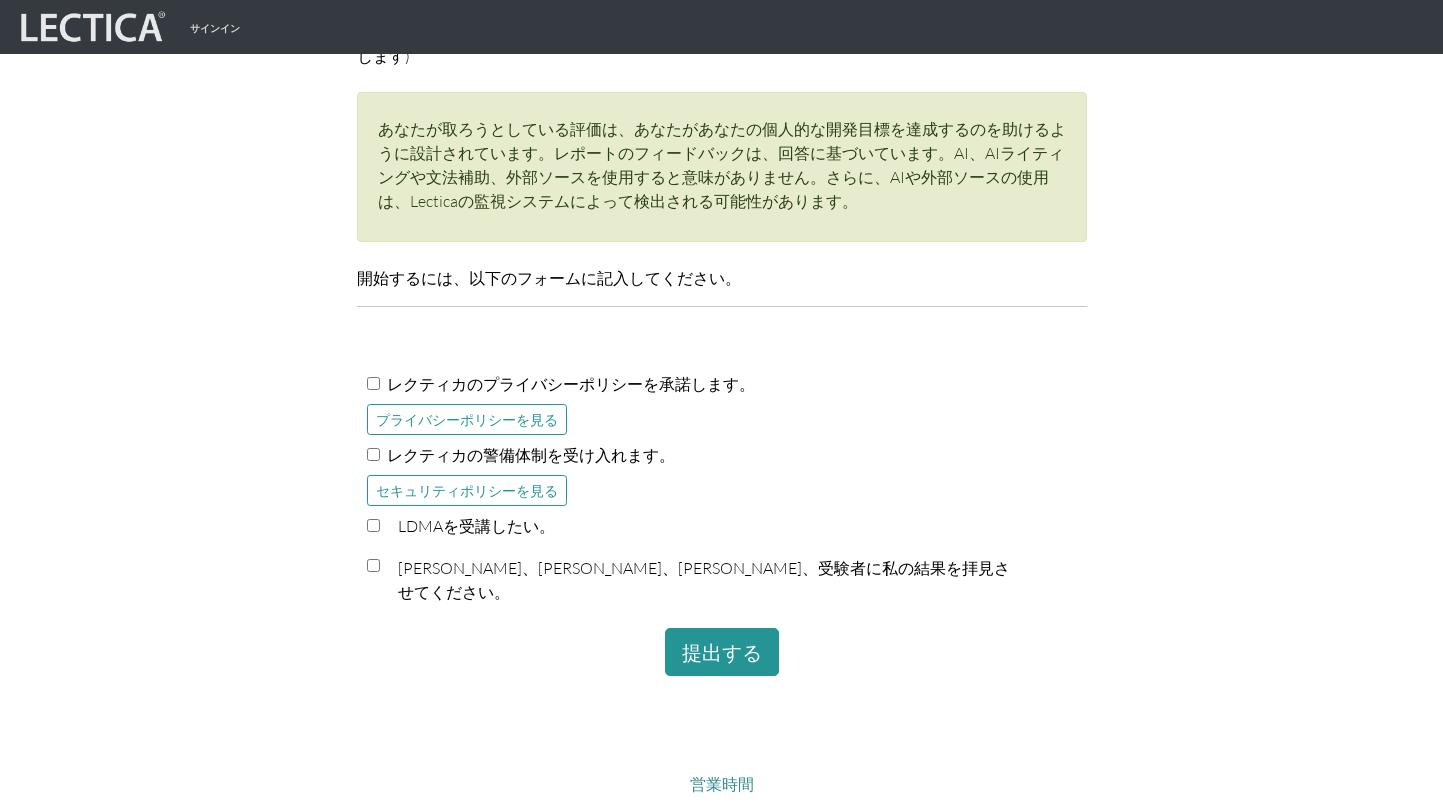 click on "レクティカのプライバシーポリシーを承諾します。" at bounding box center (373, 383) 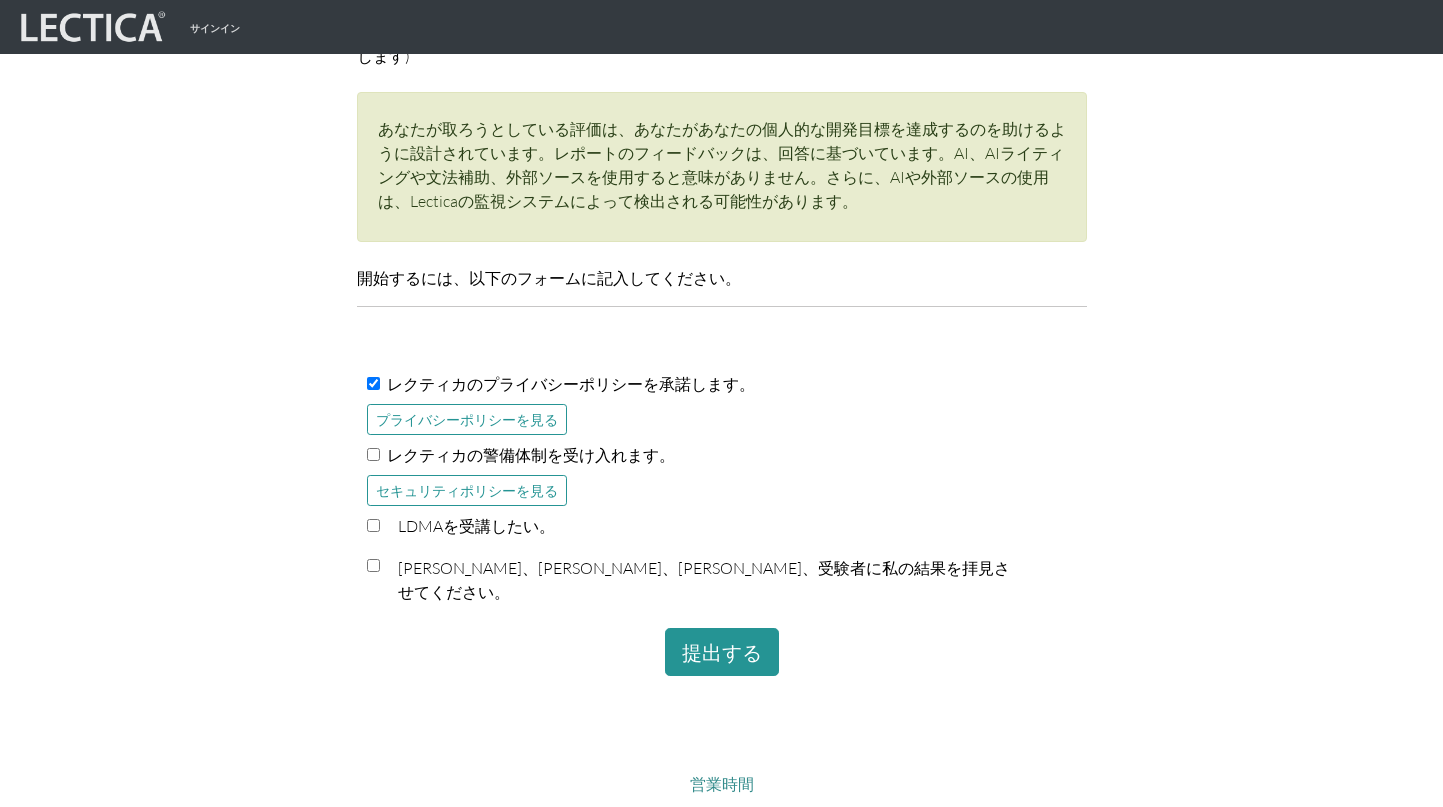 click on "レクティカの警備体制を受け入れます。" at bounding box center [373, 454] 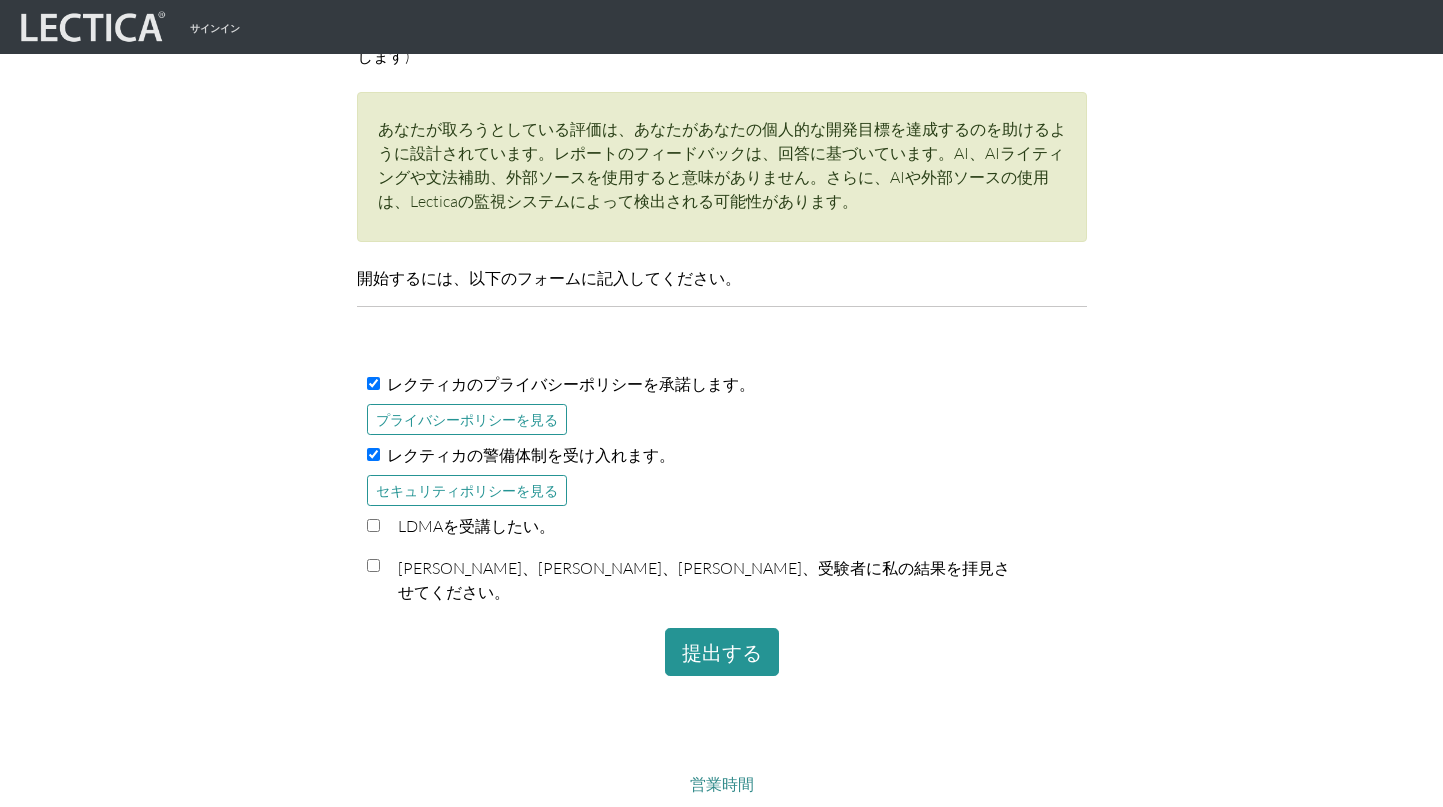 click on "LDMAを受講したい。" at bounding box center (722, 530) 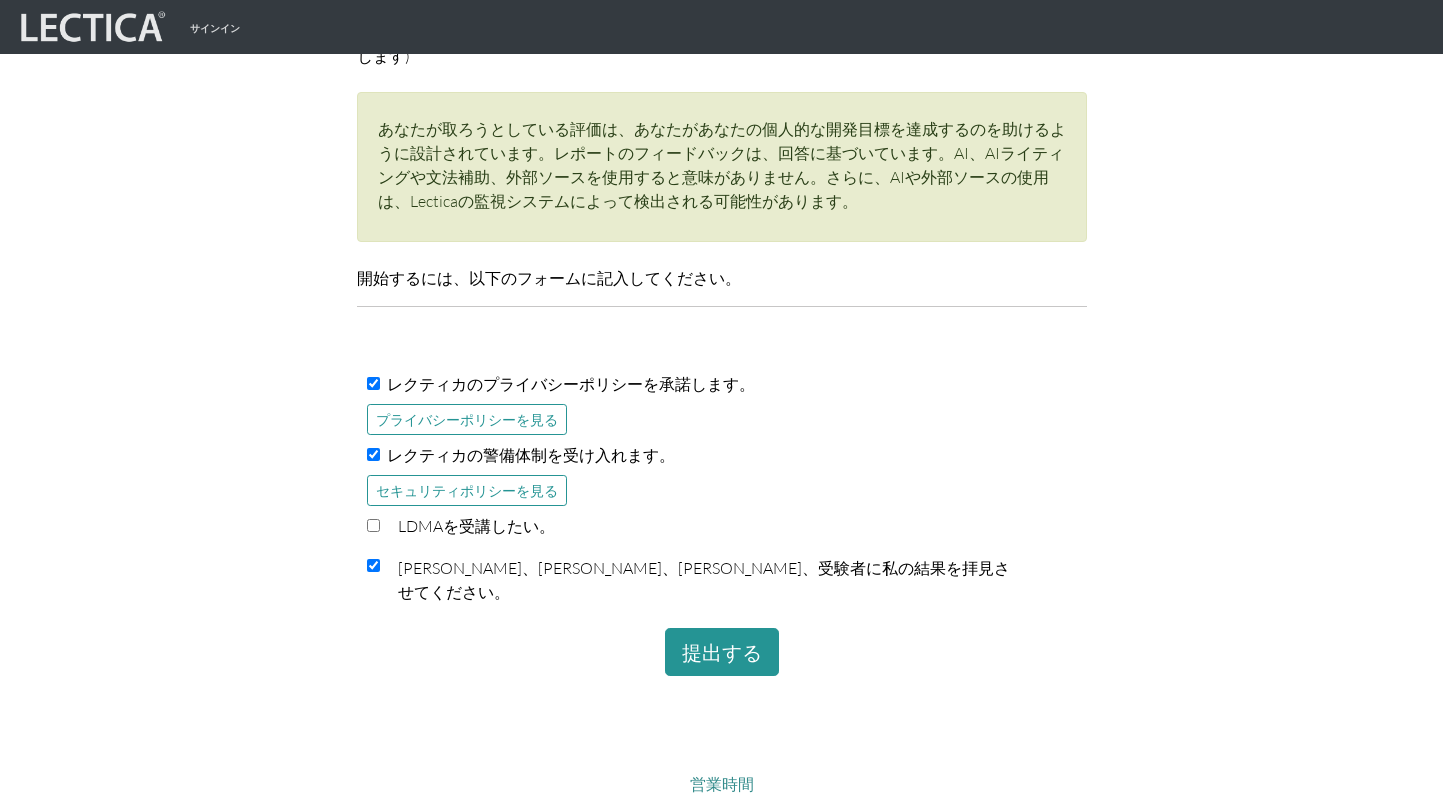 click on "LDMAを受講したい。" at bounding box center [373, 525] 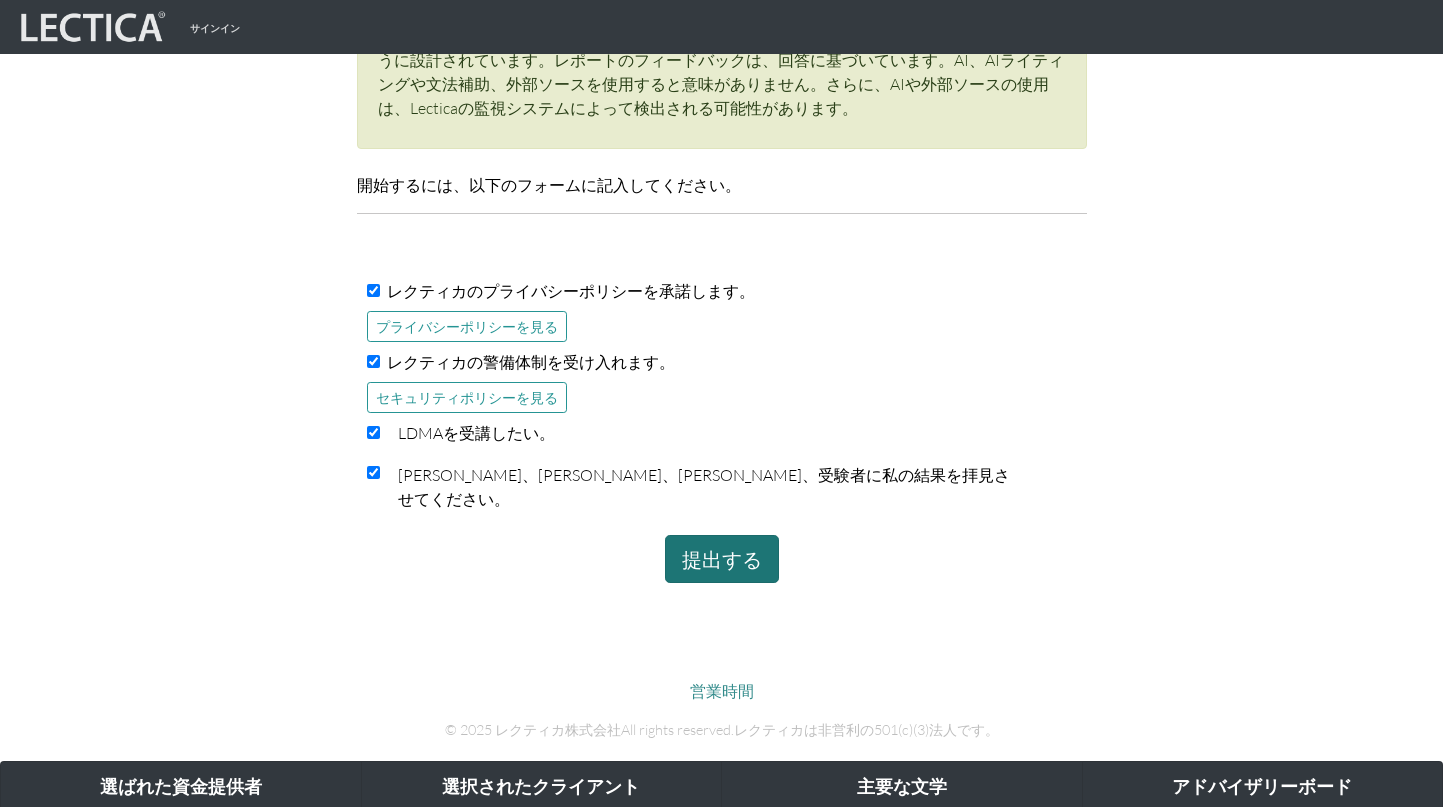 scroll, scrollTop: 448, scrollLeft: 0, axis: vertical 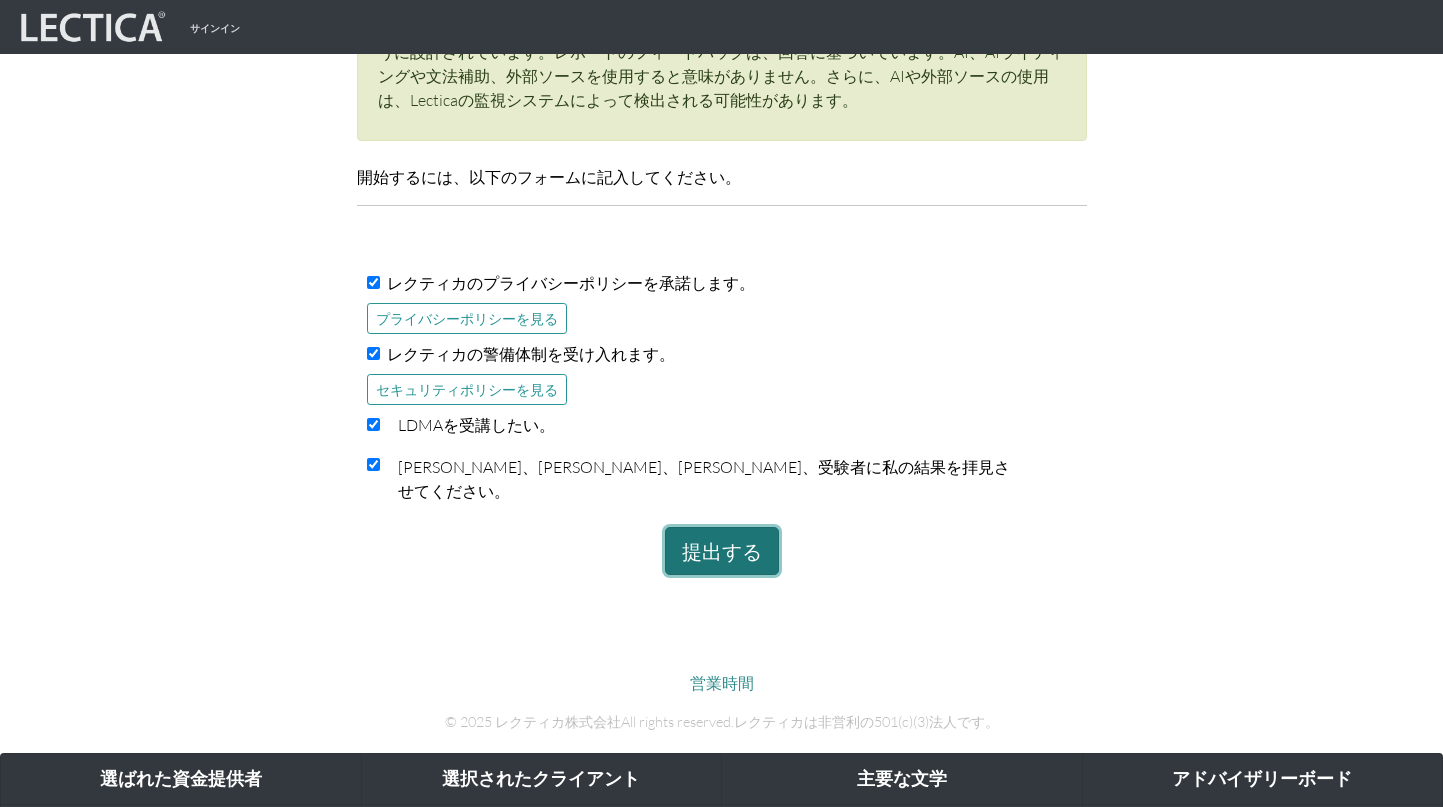 click on "提出する" at bounding box center [722, 551] 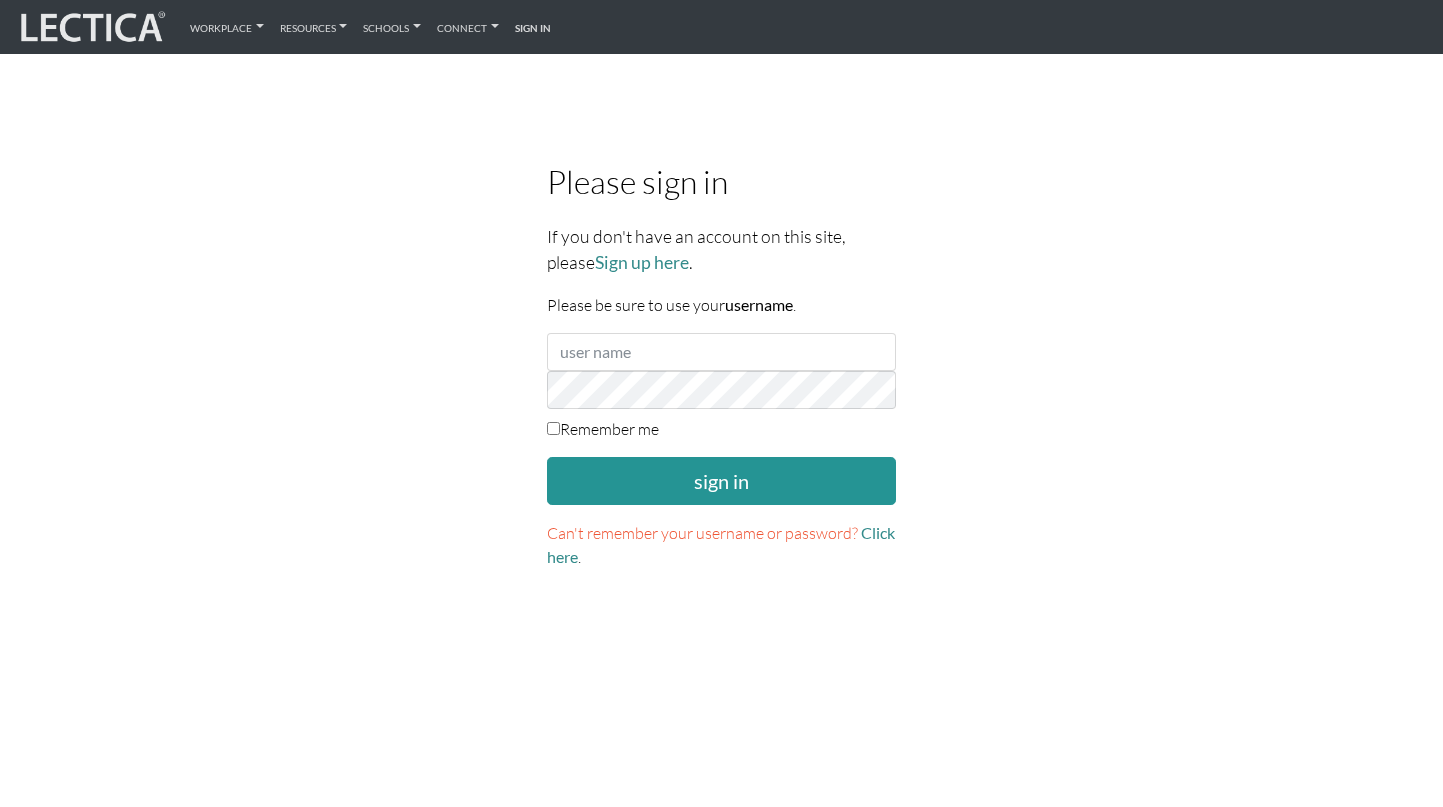 scroll, scrollTop: 0, scrollLeft: 0, axis: both 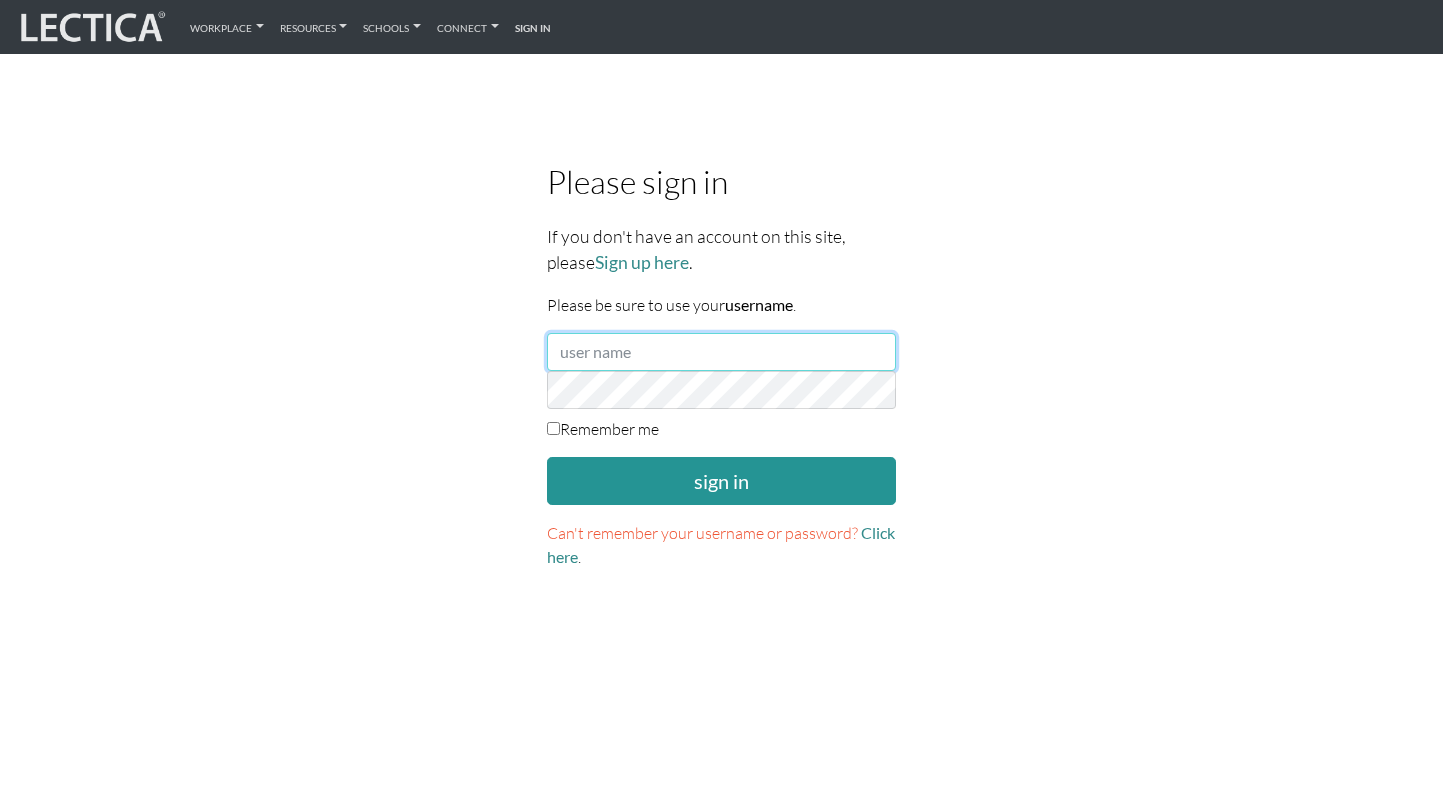 click at bounding box center (722, 352) 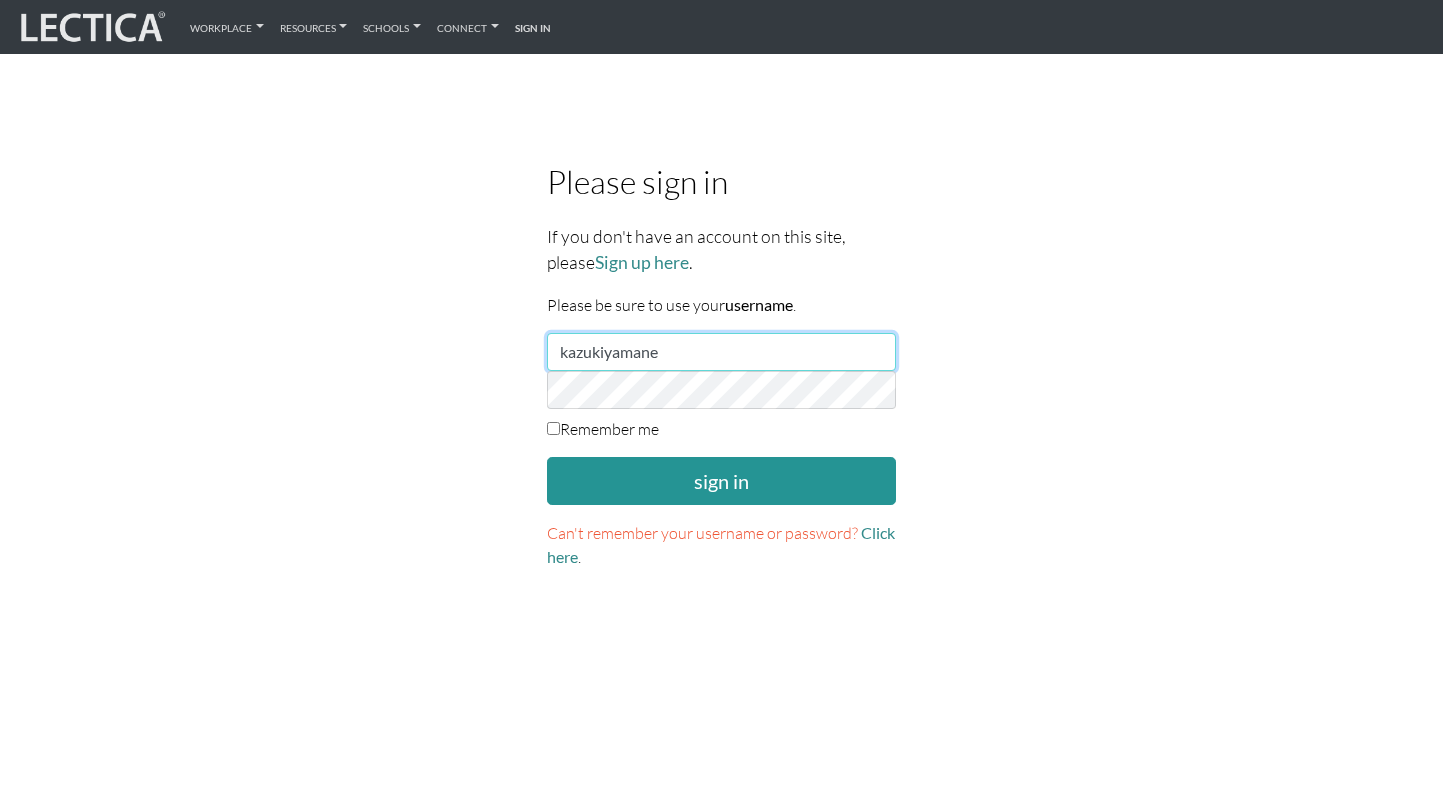 type on "kazukiyamane" 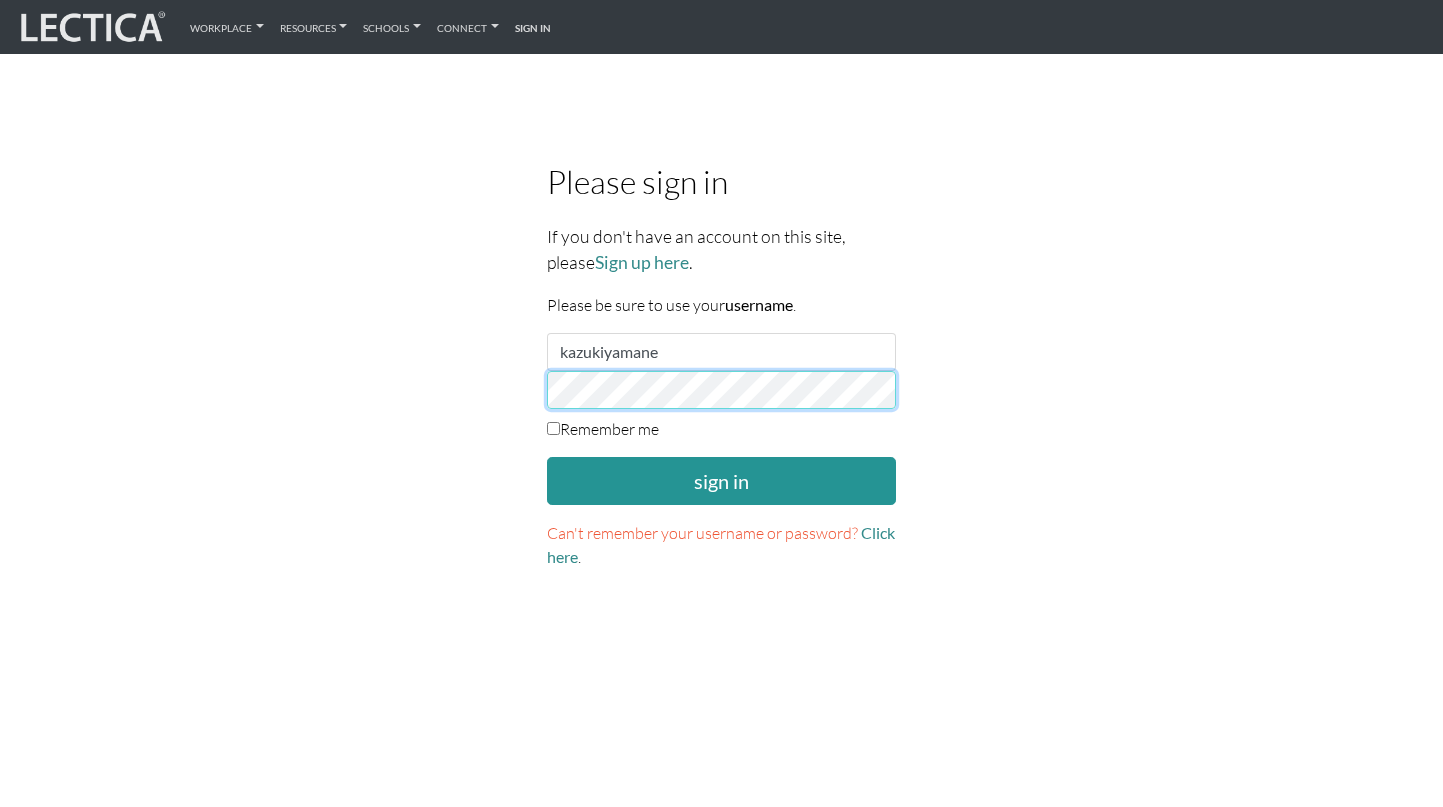 scroll, scrollTop: 107, scrollLeft: 0, axis: vertical 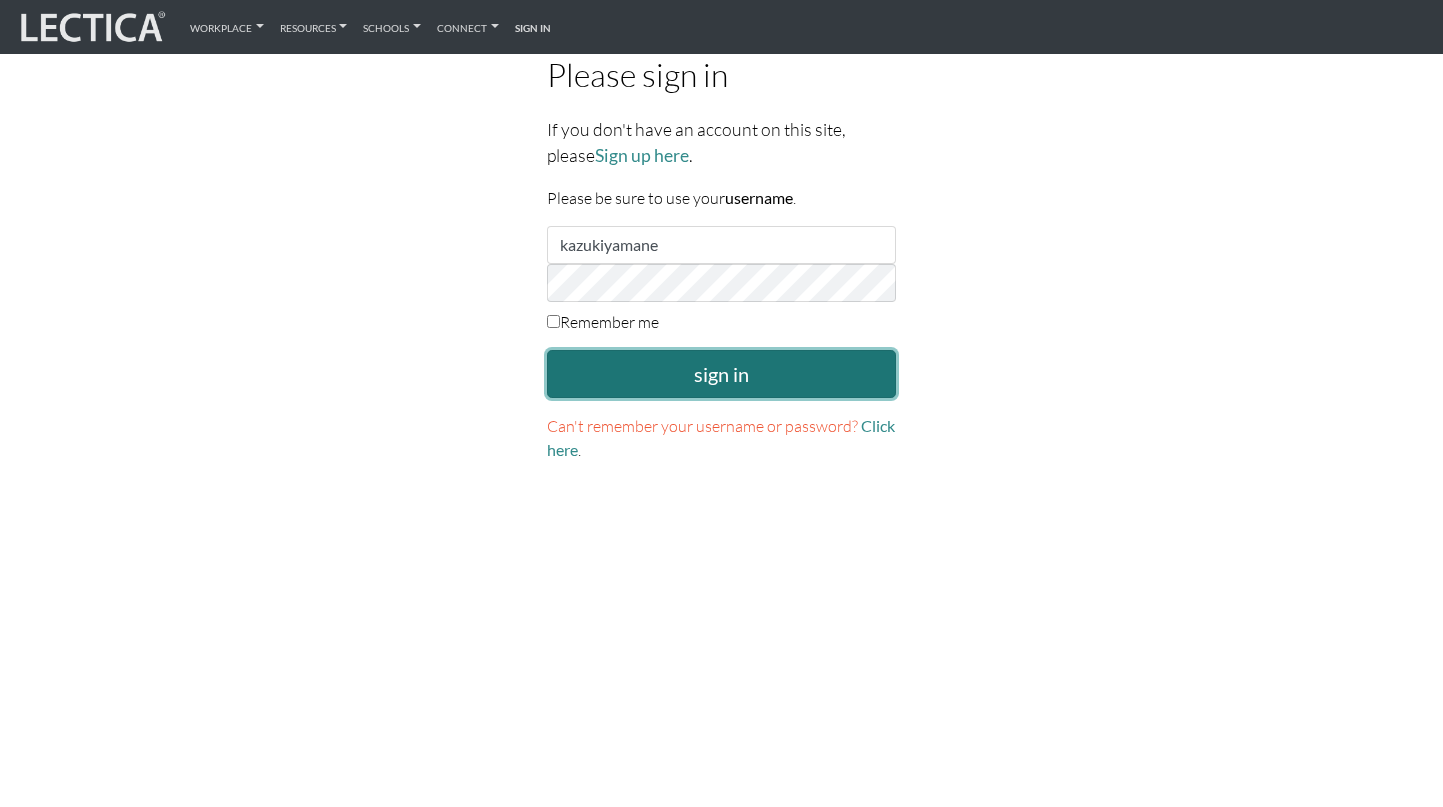 click on "sign in" at bounding box center [722, 374] 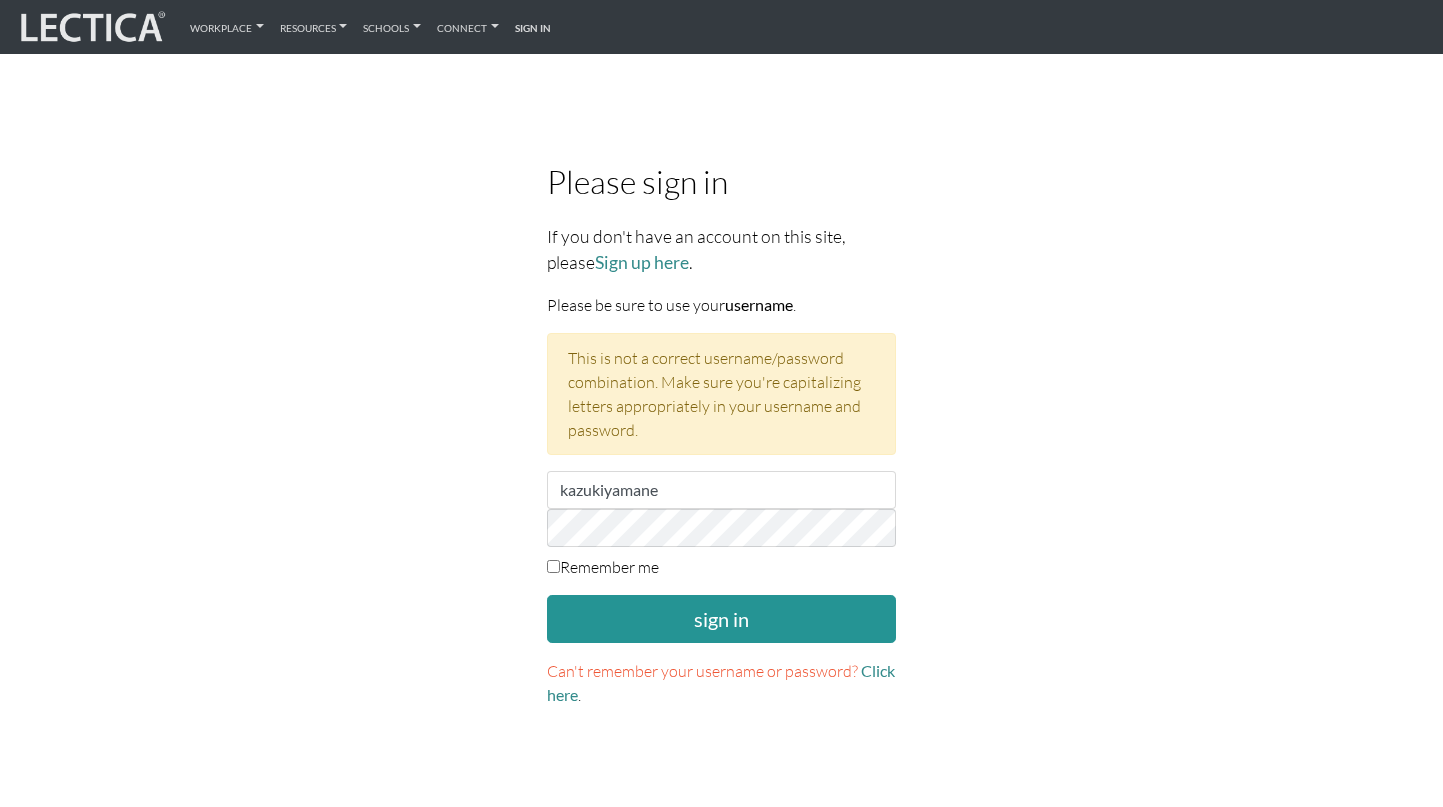 scroll, scrollTop: 0, scrollLeft: 0, axis: both 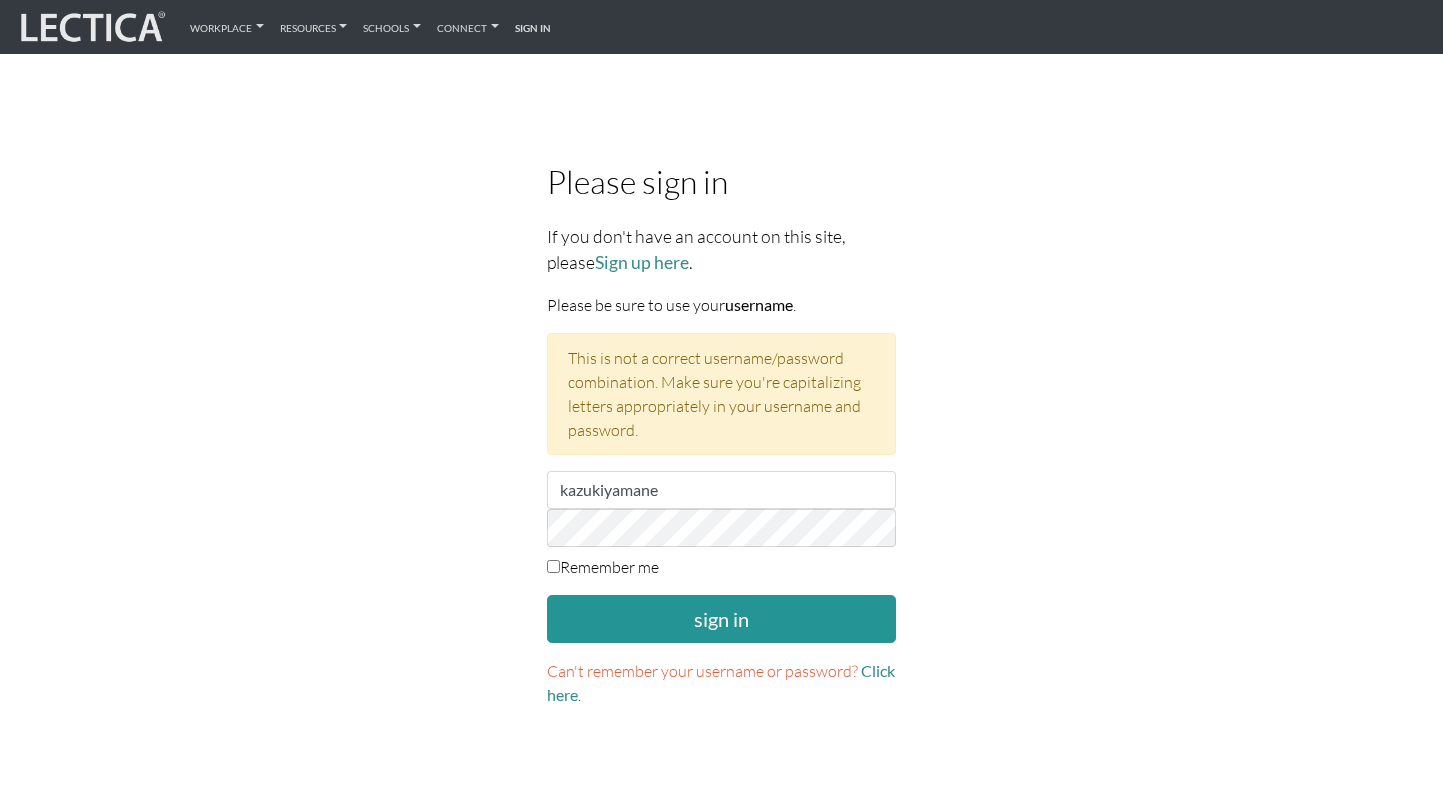 click on "Remember me" at bounding box center [553, 566] 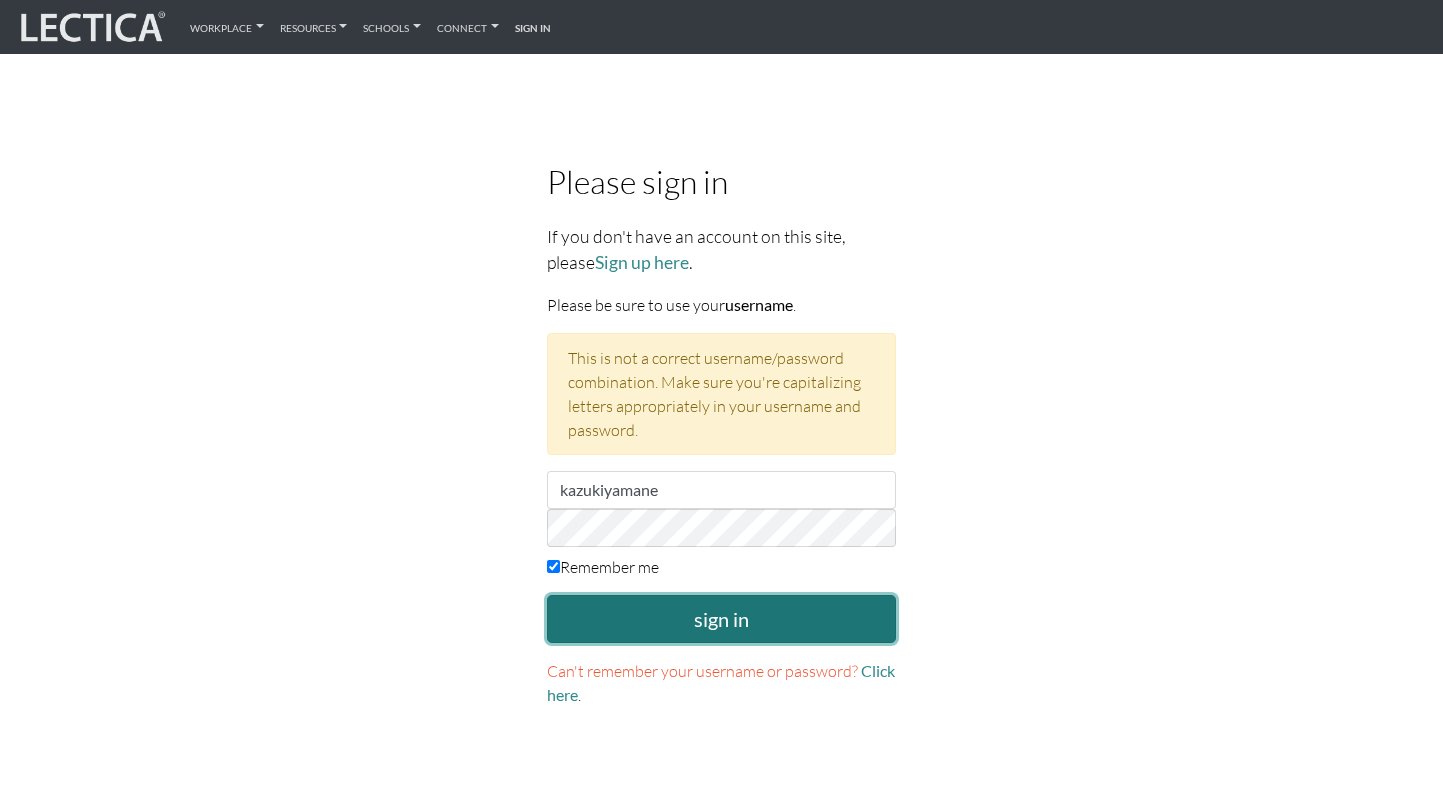 click on "sign in" at bounding box center [722, 619] 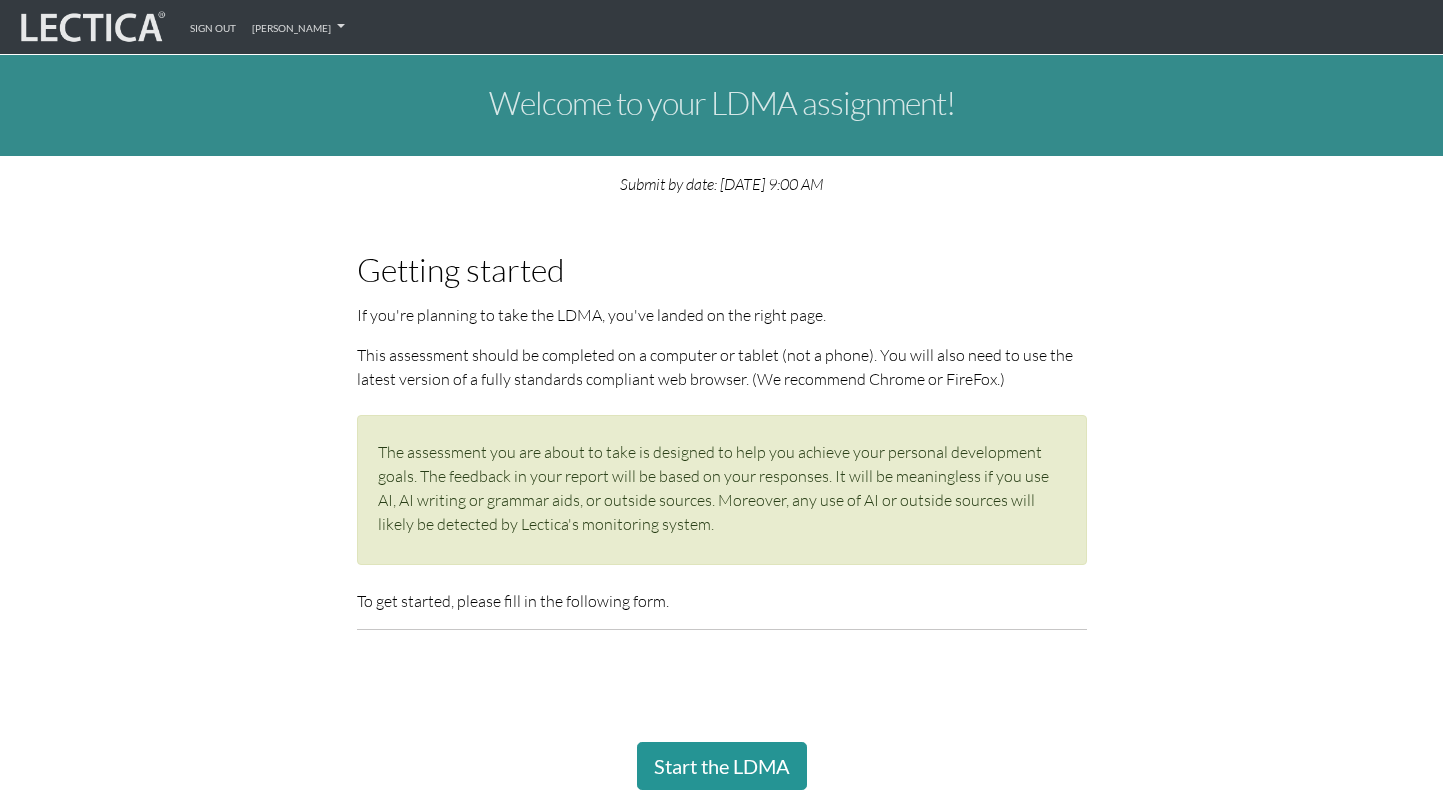 scroll, scrollTop: 0, scrollLeft: 0, axis: both 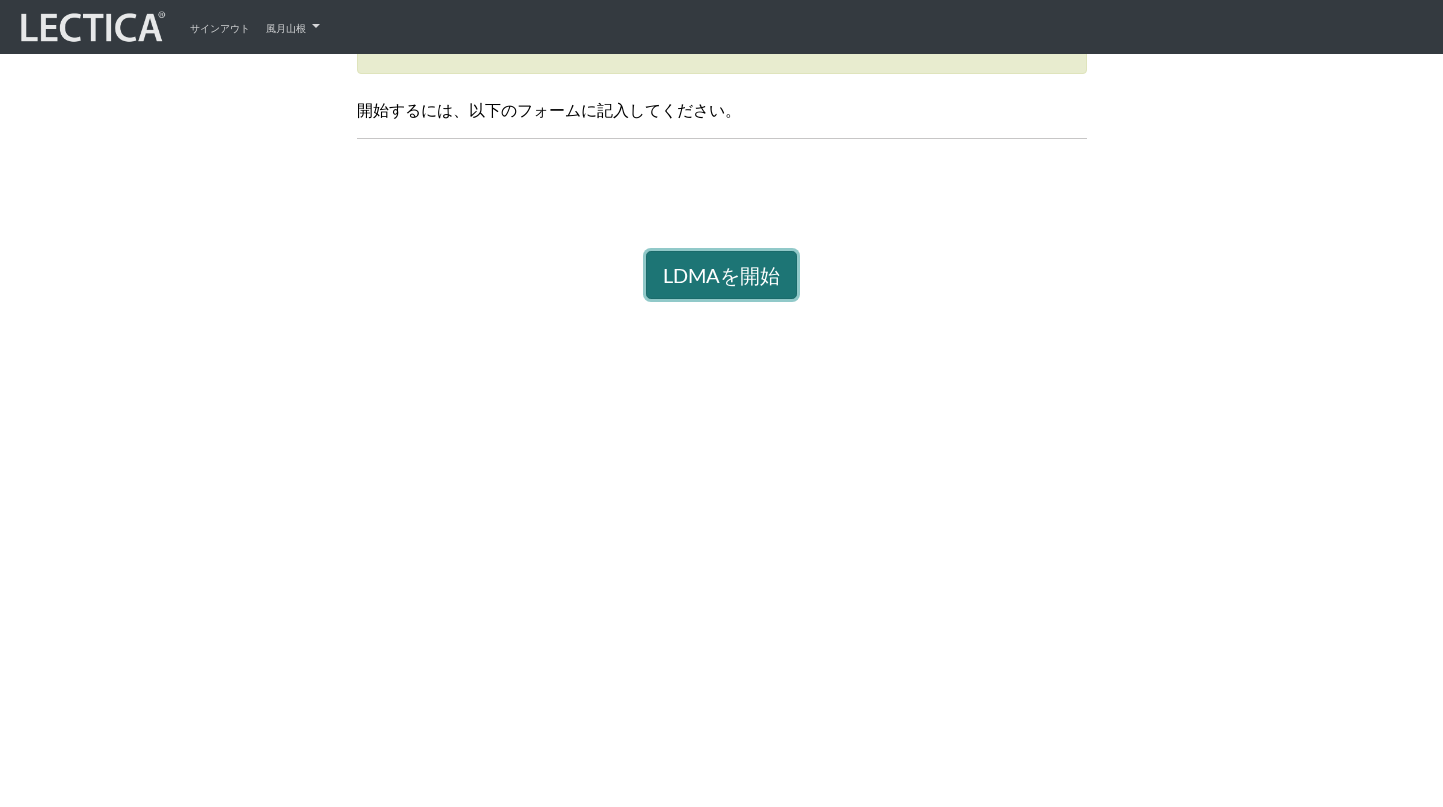 click on "LDMAを開始" at bounding box center (721, 275) 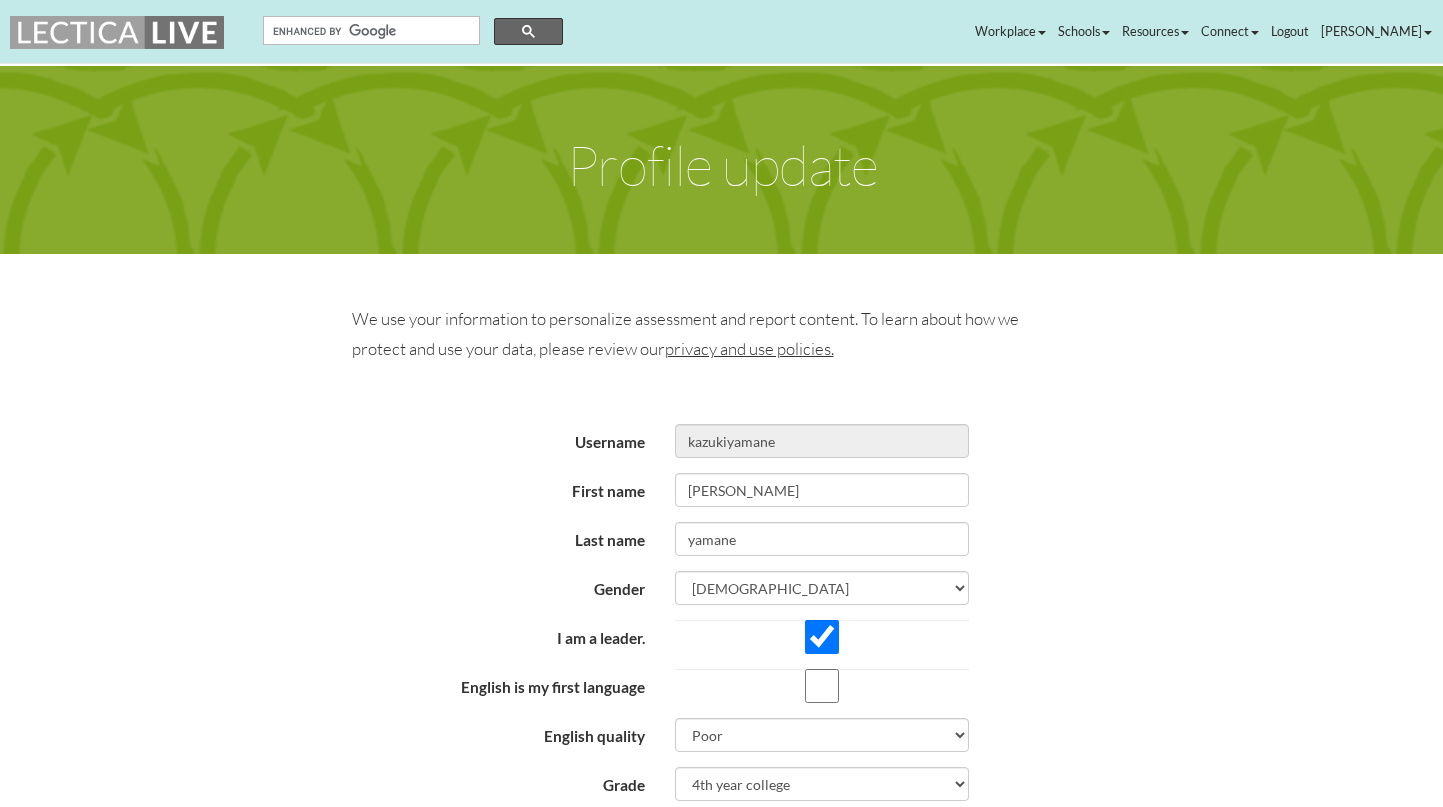 scroll, scrollTop: 0, scrollLeft: 0, axis: both 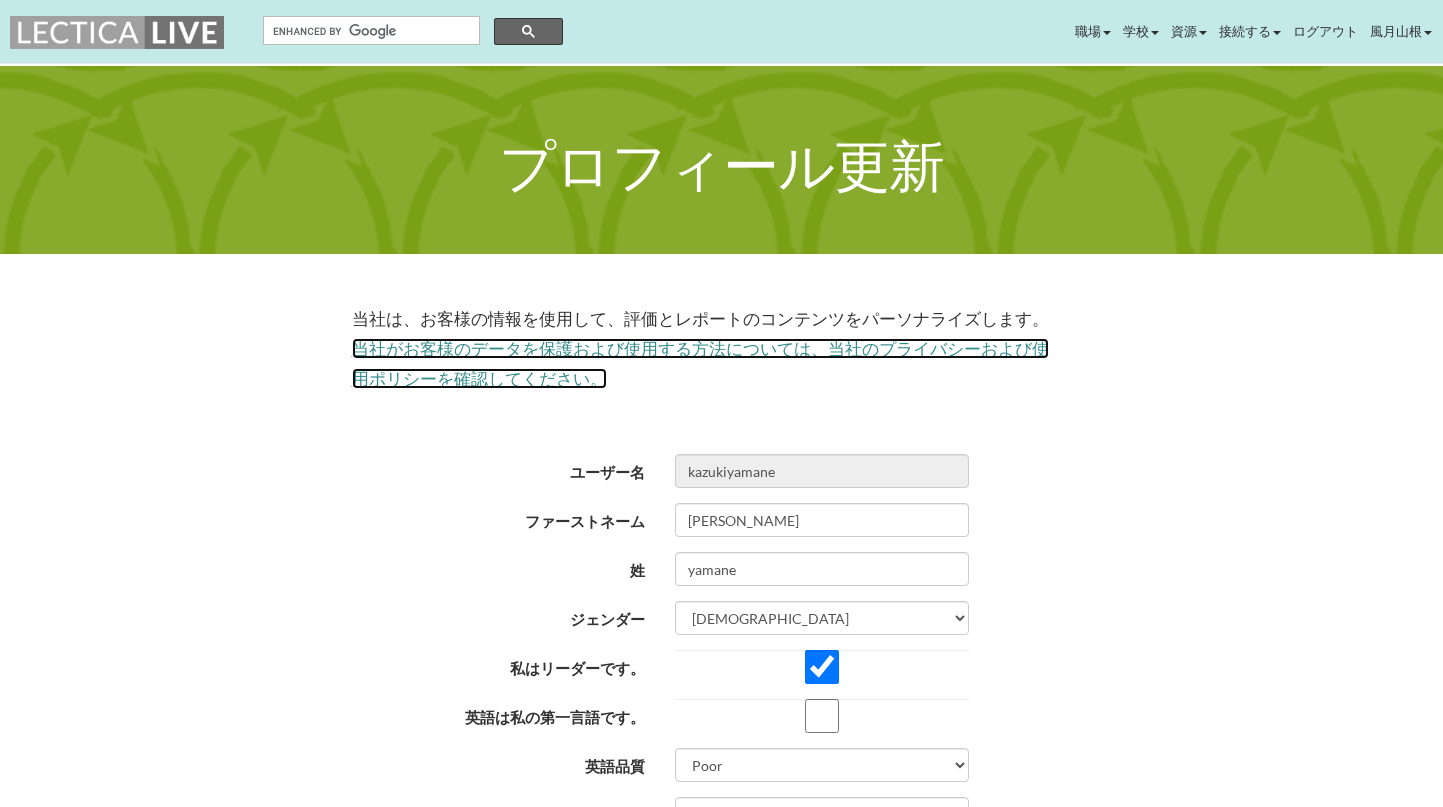 click on "当社がお客様のデータを保護および使用する方法については、当社のプライバシーおよび使用ポリシーを確認してください。" at bounding box center [700, 363] 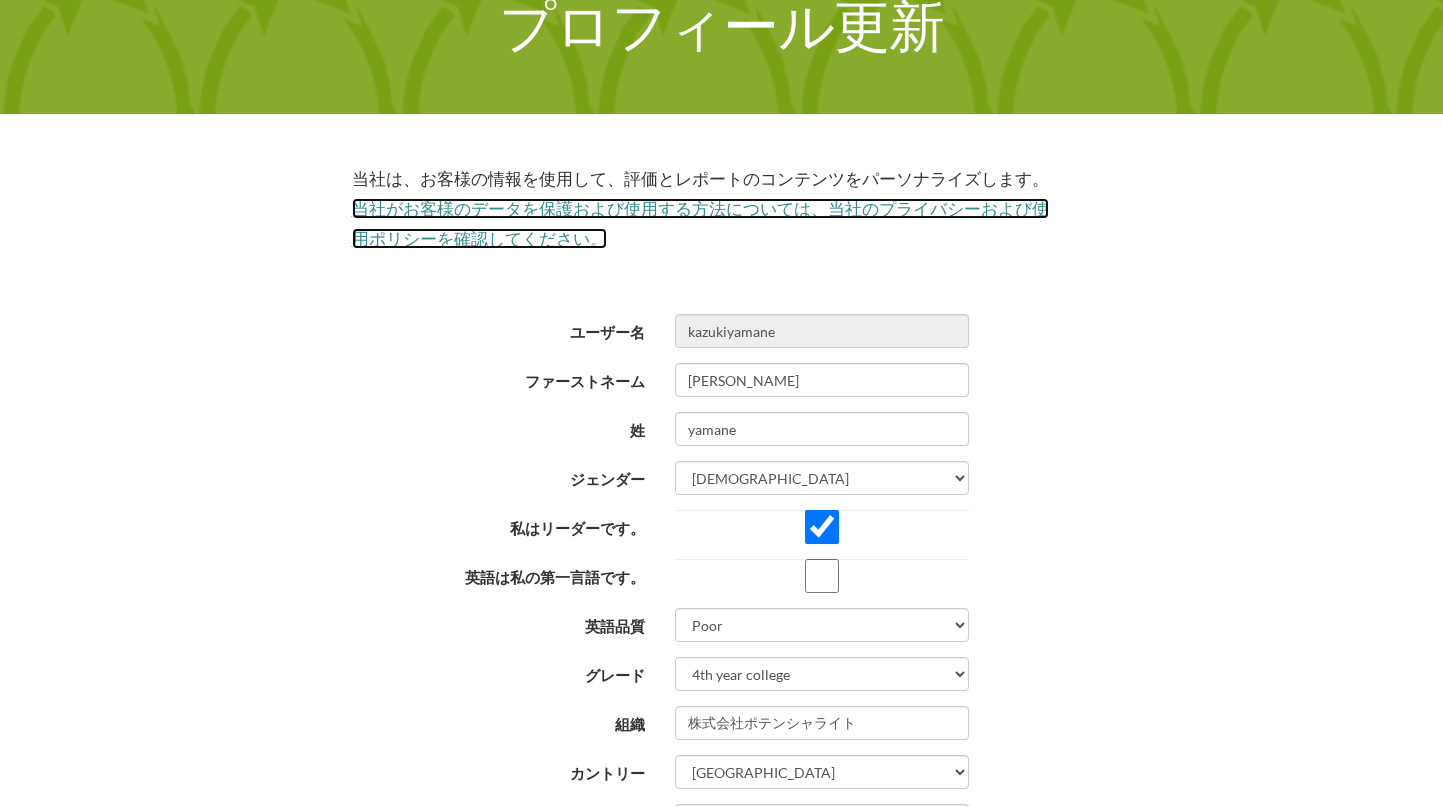 scroll, scrollTop: 207, scrollLeft: 0, axis: vertical 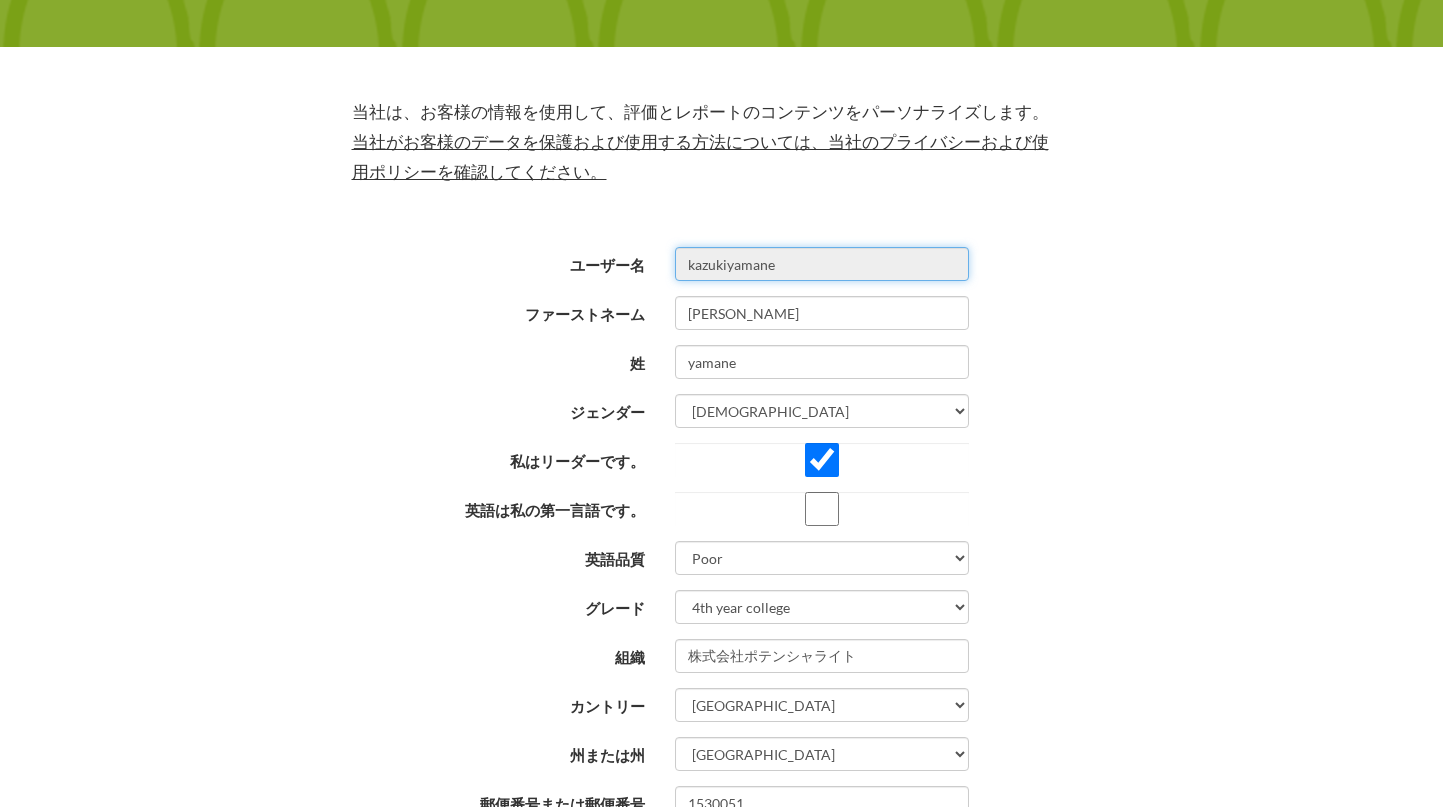 click on "kazukiyamane" at bounding box center (822, 264) 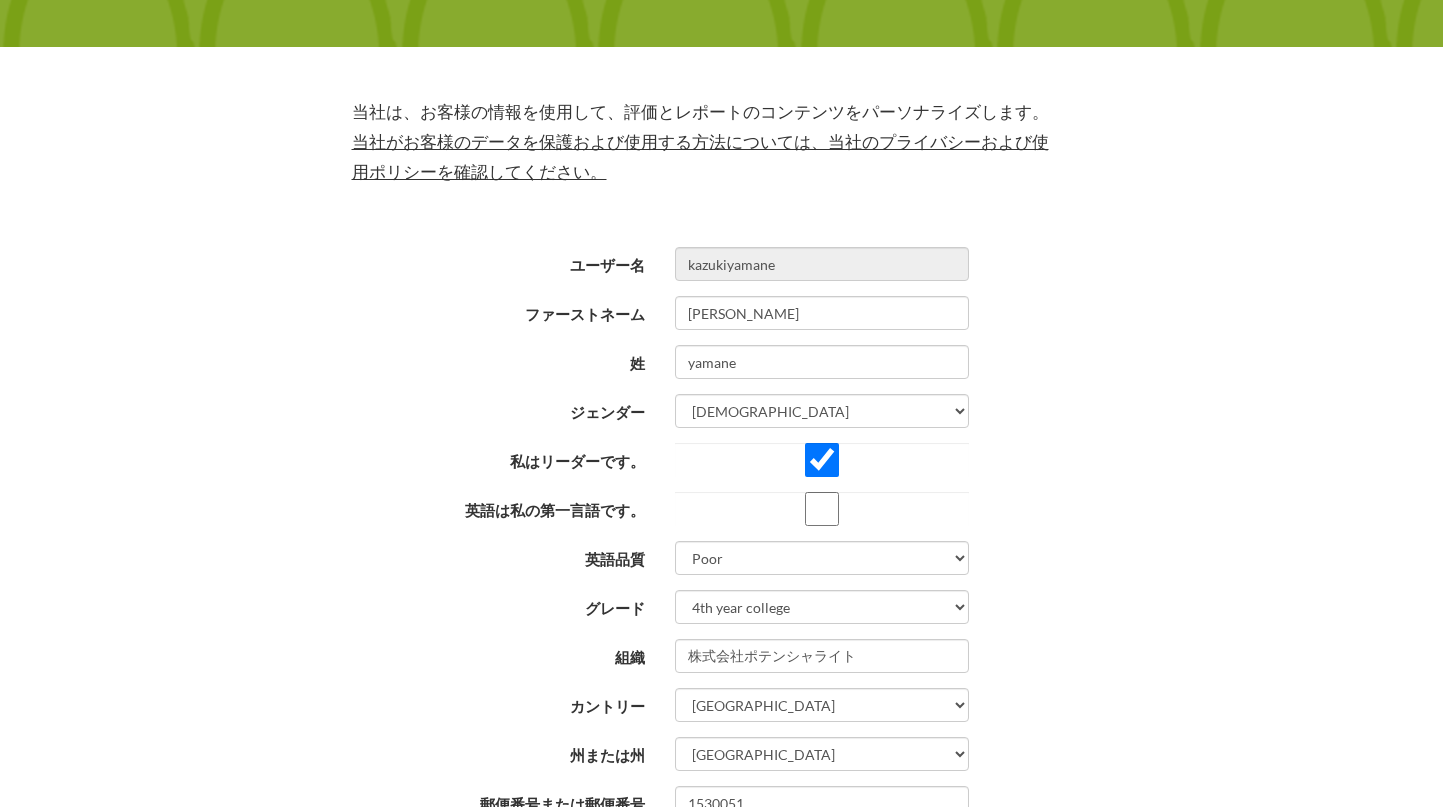 click on "ユーザー名
kazukiyamane
ファーストネーム
kazuki
姓
yamane
ジェンダー
Male
Female
Binary
Non-binary
Opt out
私はリーダーです。" at bounding box center (706, 710) 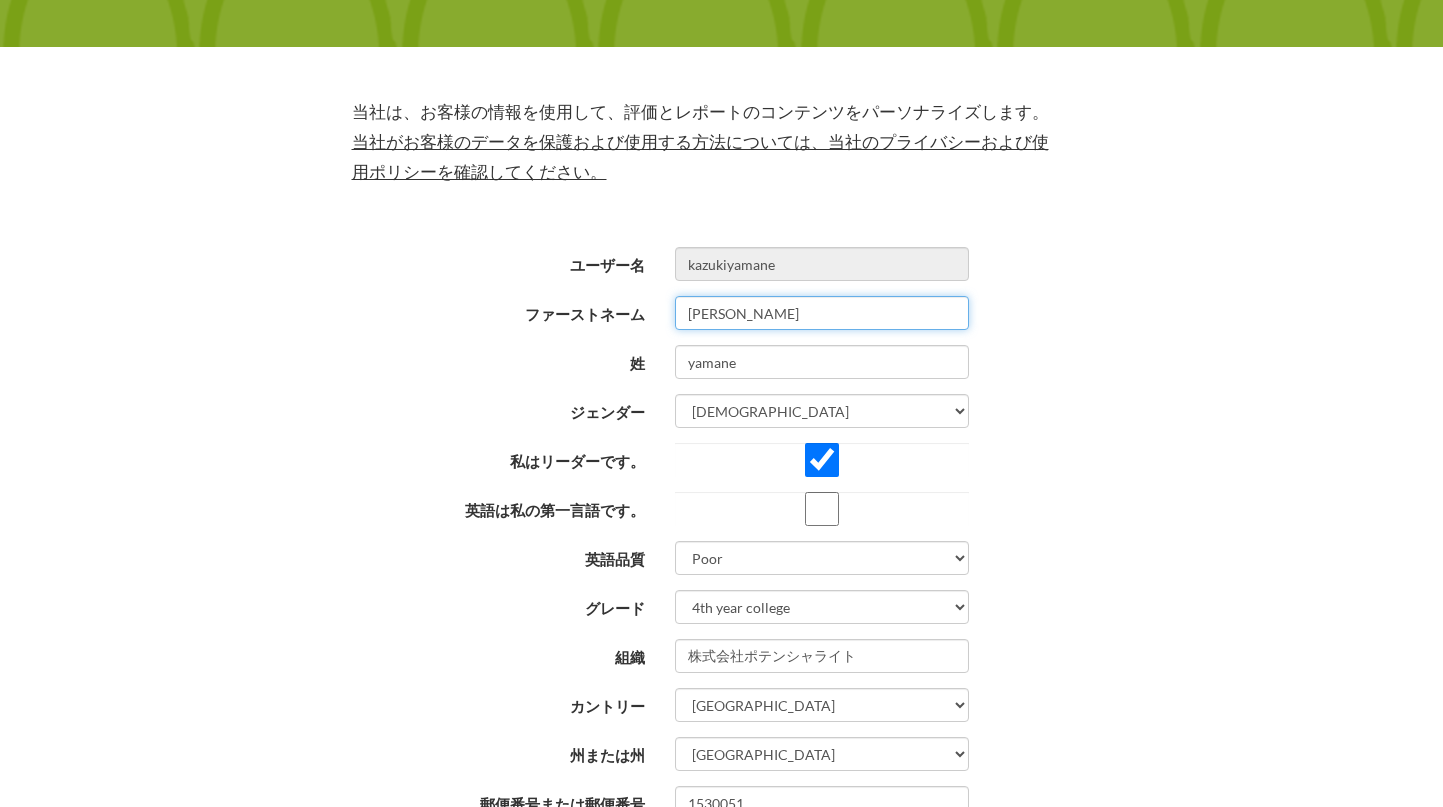 click on "kazuki" at bounding box center (822, 313) 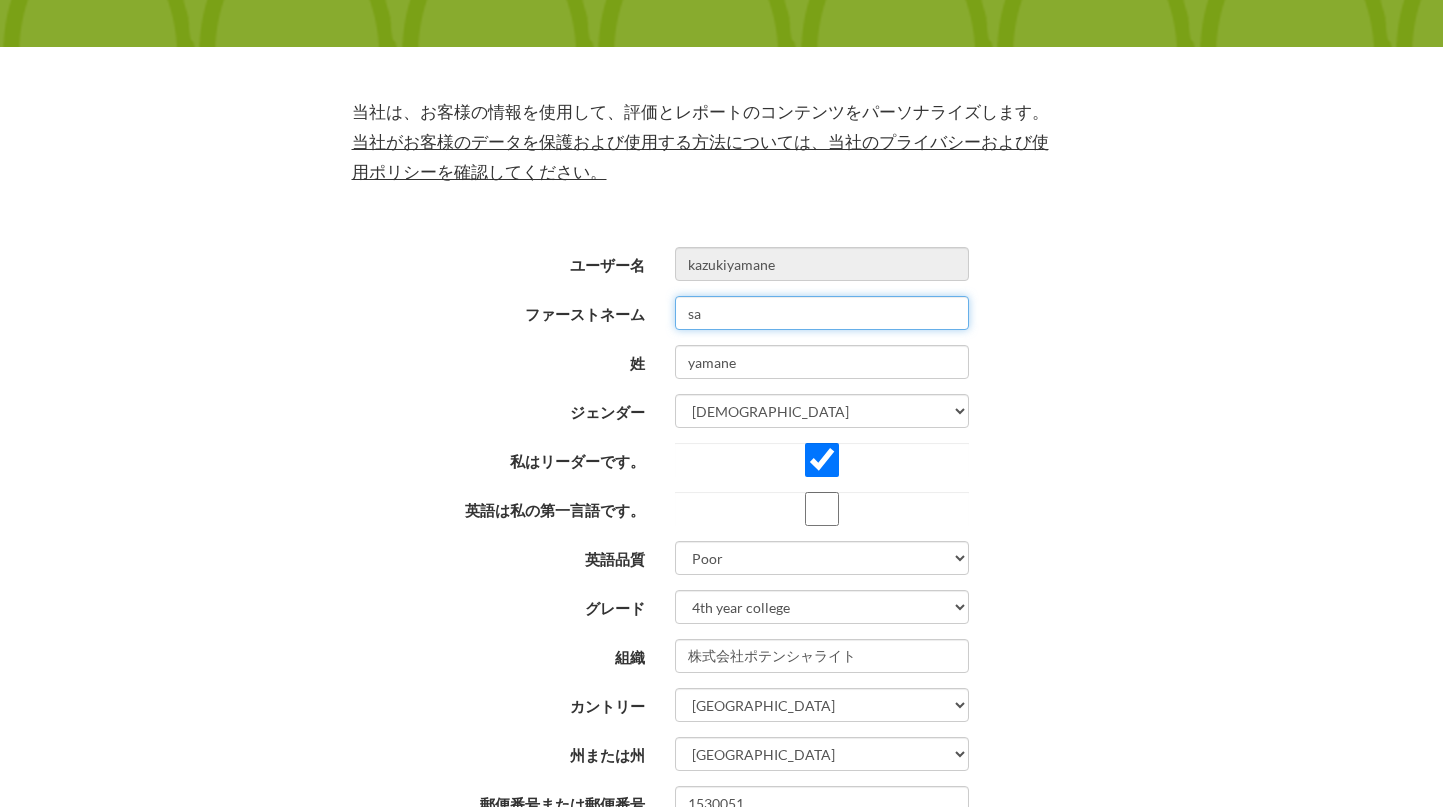 type on "s" 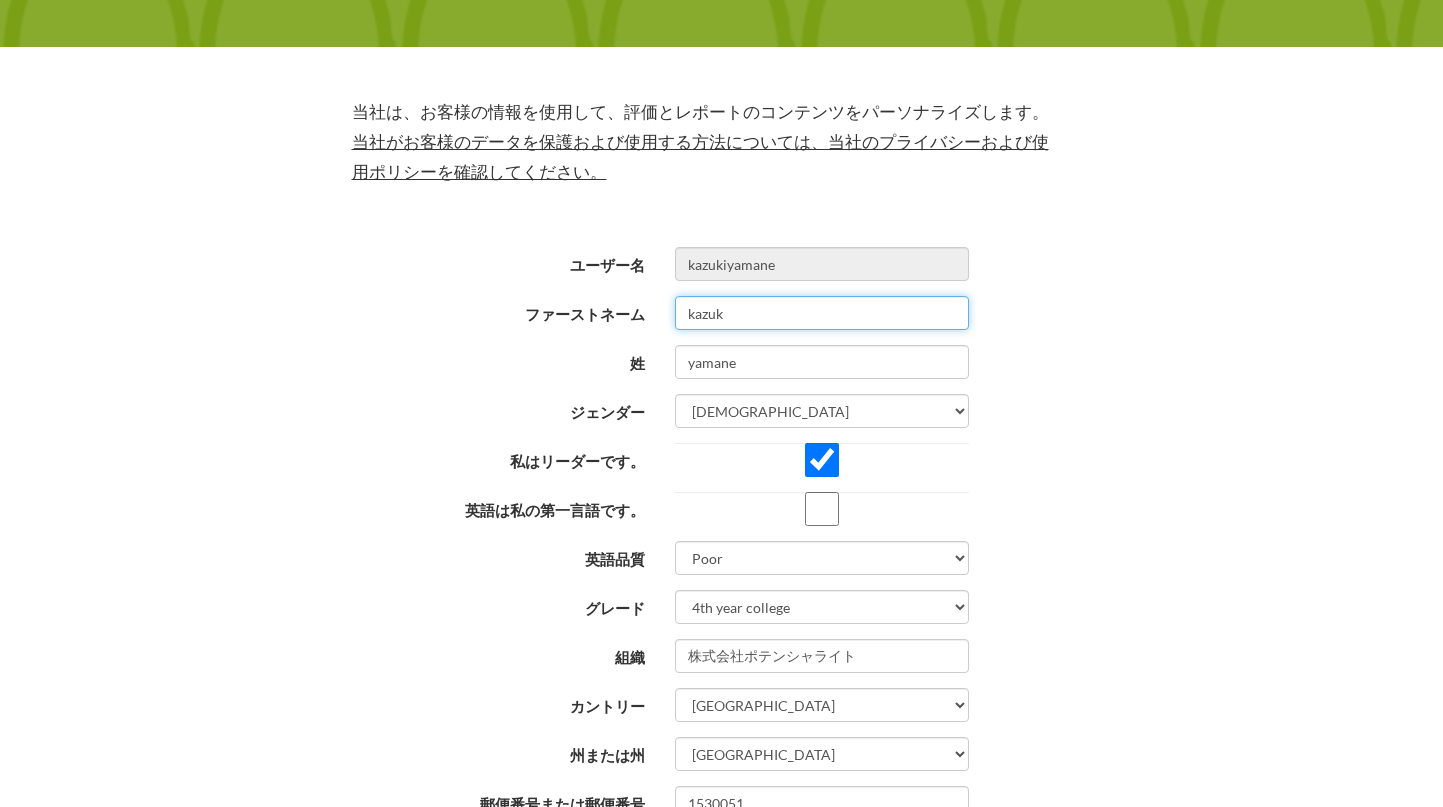 type on "kazuki" 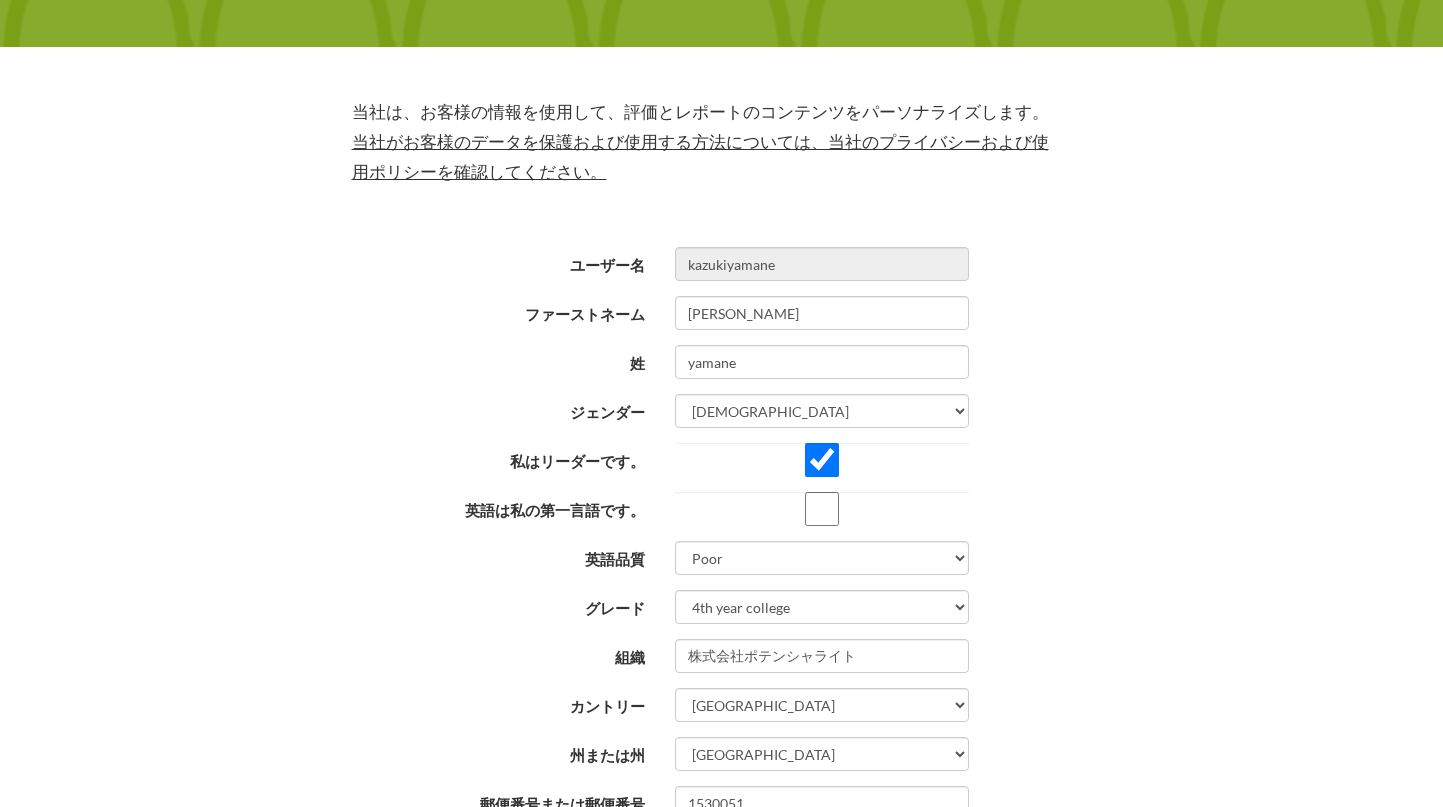 click on "ユーザー名
kazukiyamane
ファーストネーム
kazuki
姓
yamane
ジェンダー
Male
Female
Binary
Non-binary
Opt out
私はリーダーです。" at bounding box center [706, 710] 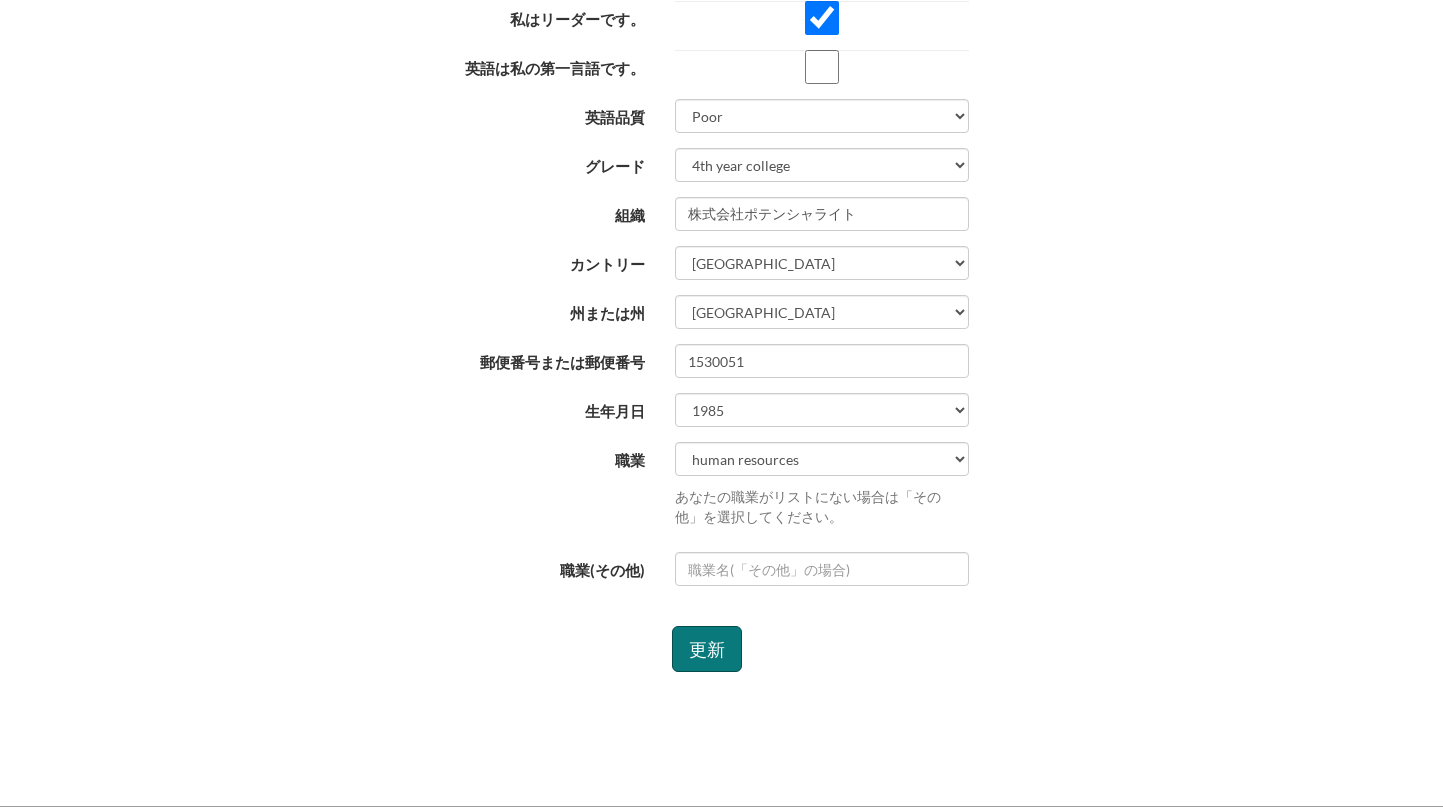 scroll, scrollTop: 691, scrollLeft: 0, axis: vertical 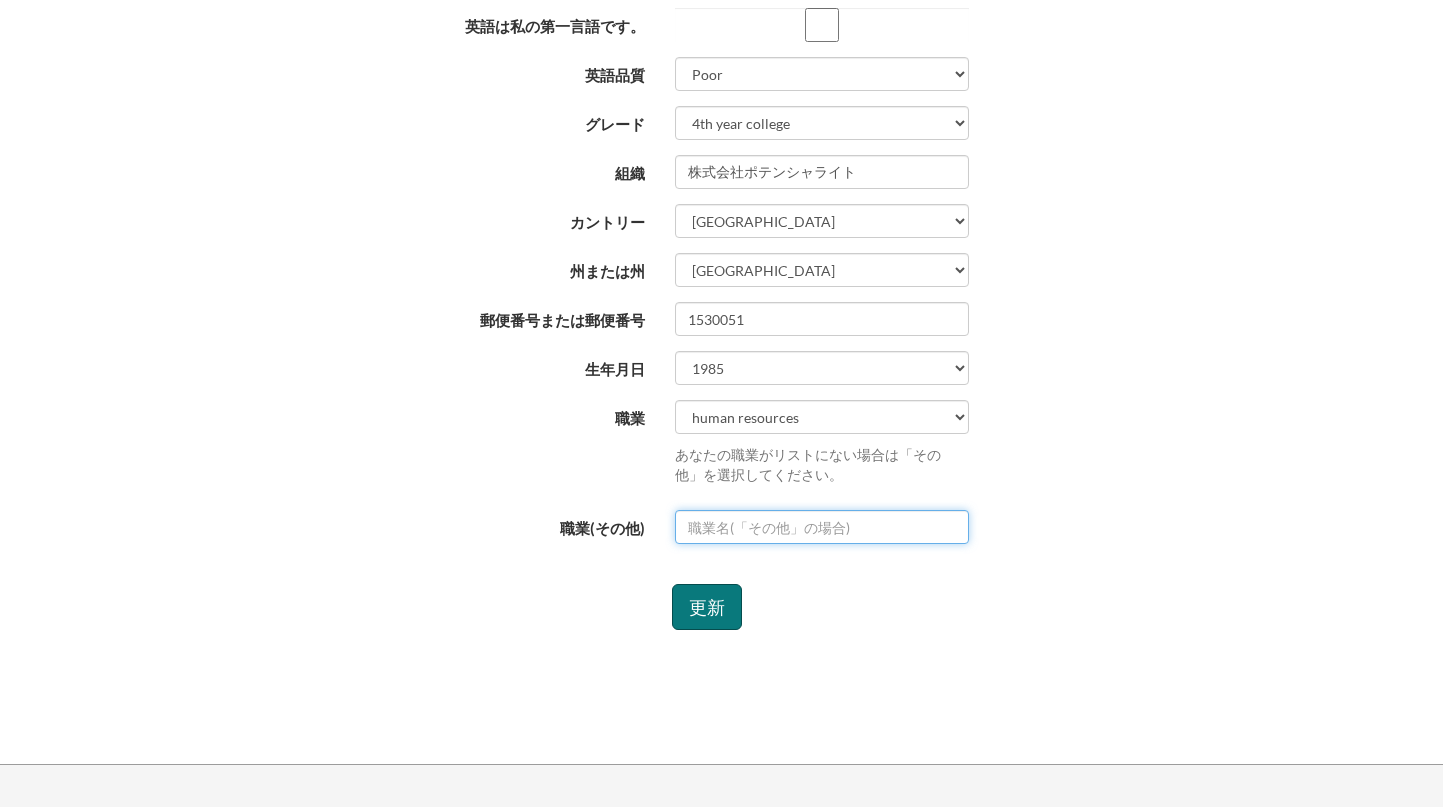 click at bounding box center [822, 527] 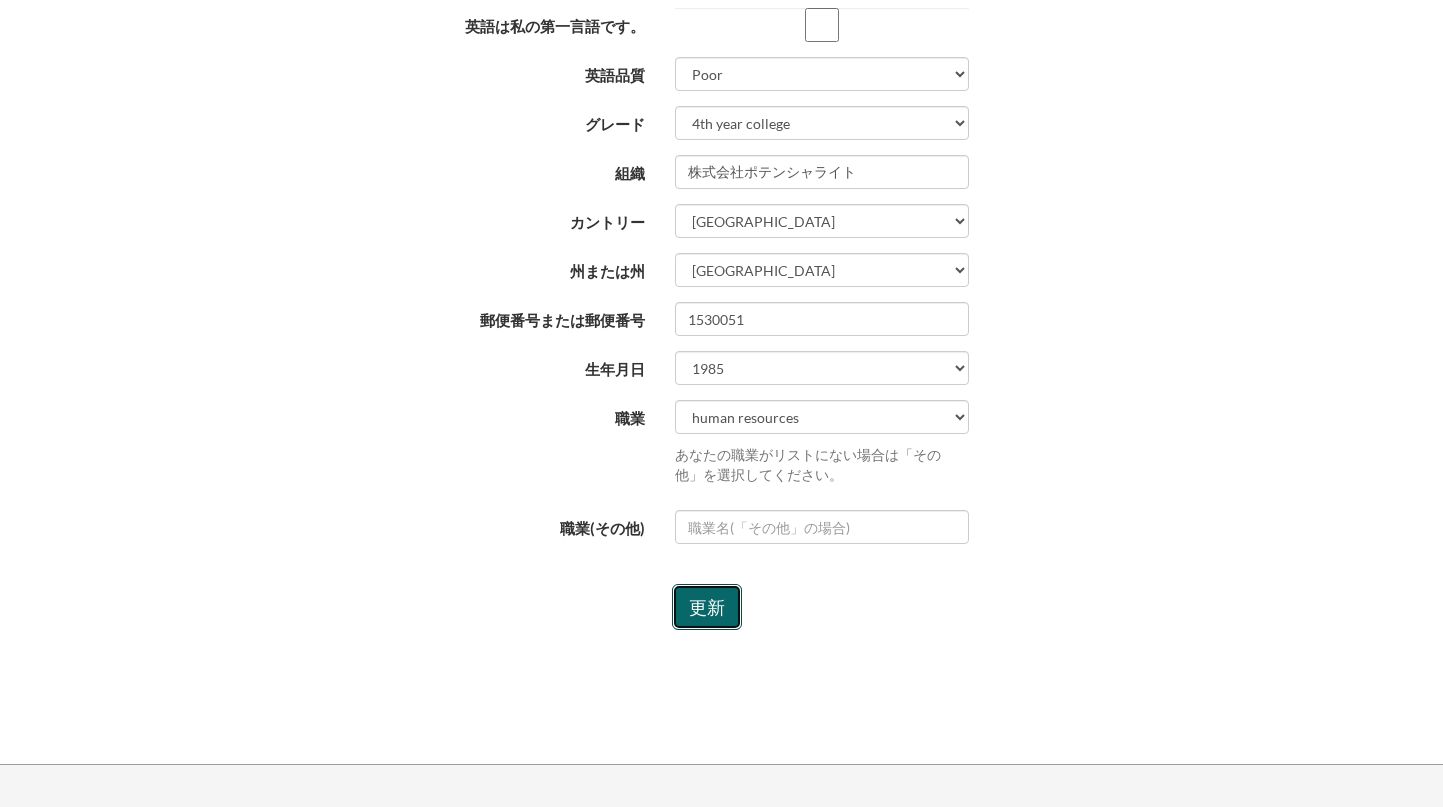 click on "更新" at bounding box center [707, 607] 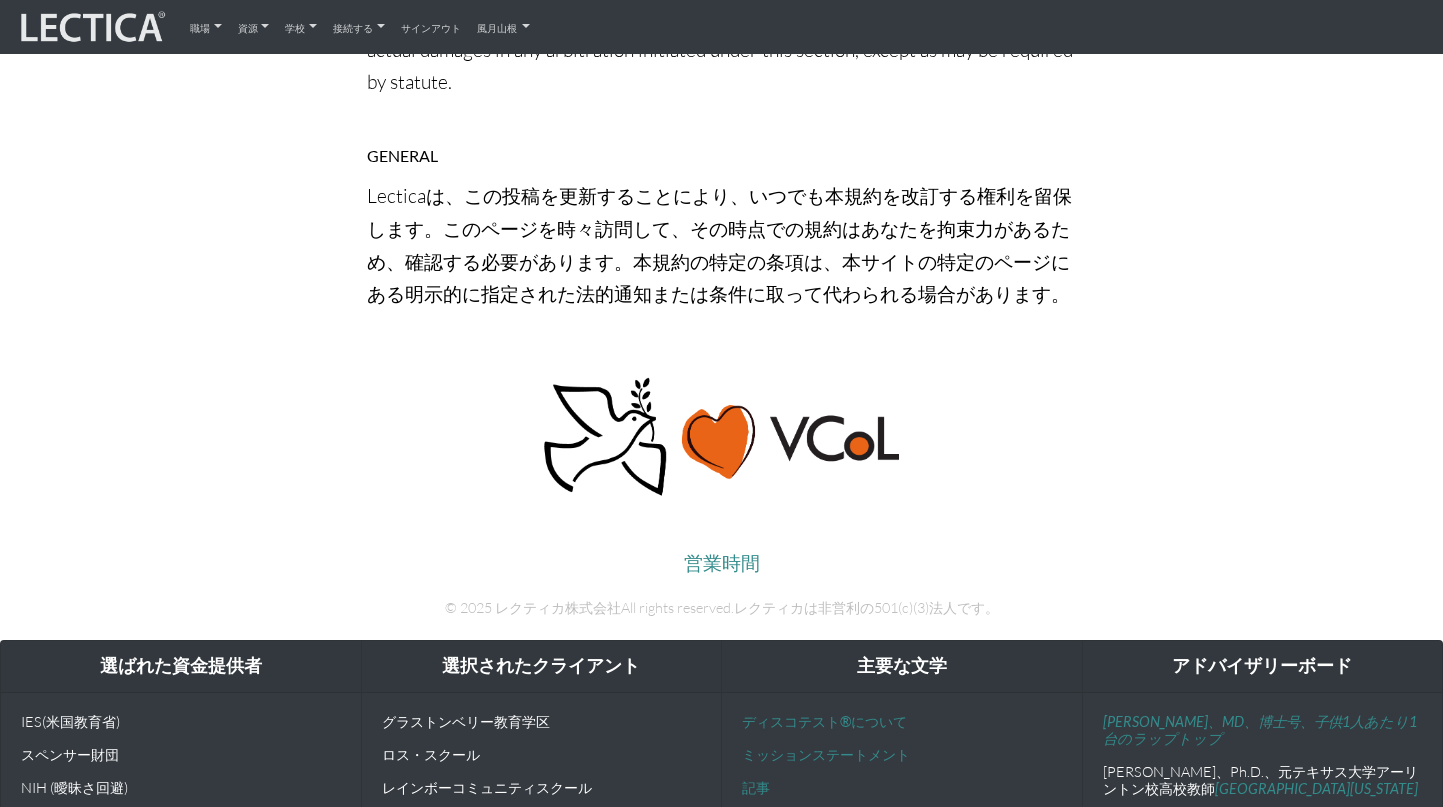 scroll, scrollTop: 13154, scrollLeft: 0, axis: vertical 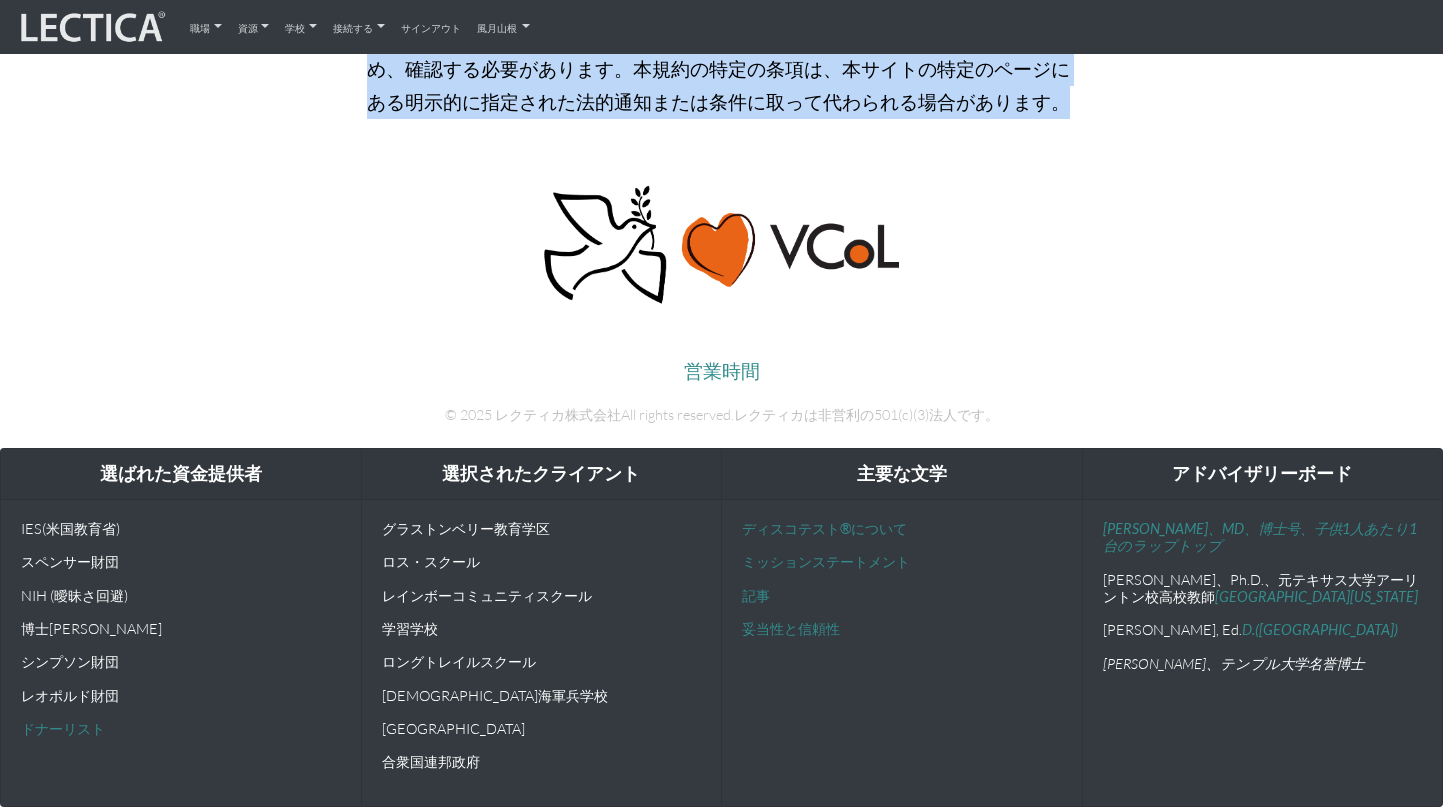 drag, startPoint x: 730, startPoint y: 328, endPoint x: 827, endPoint y: 449, distance: 155.08063 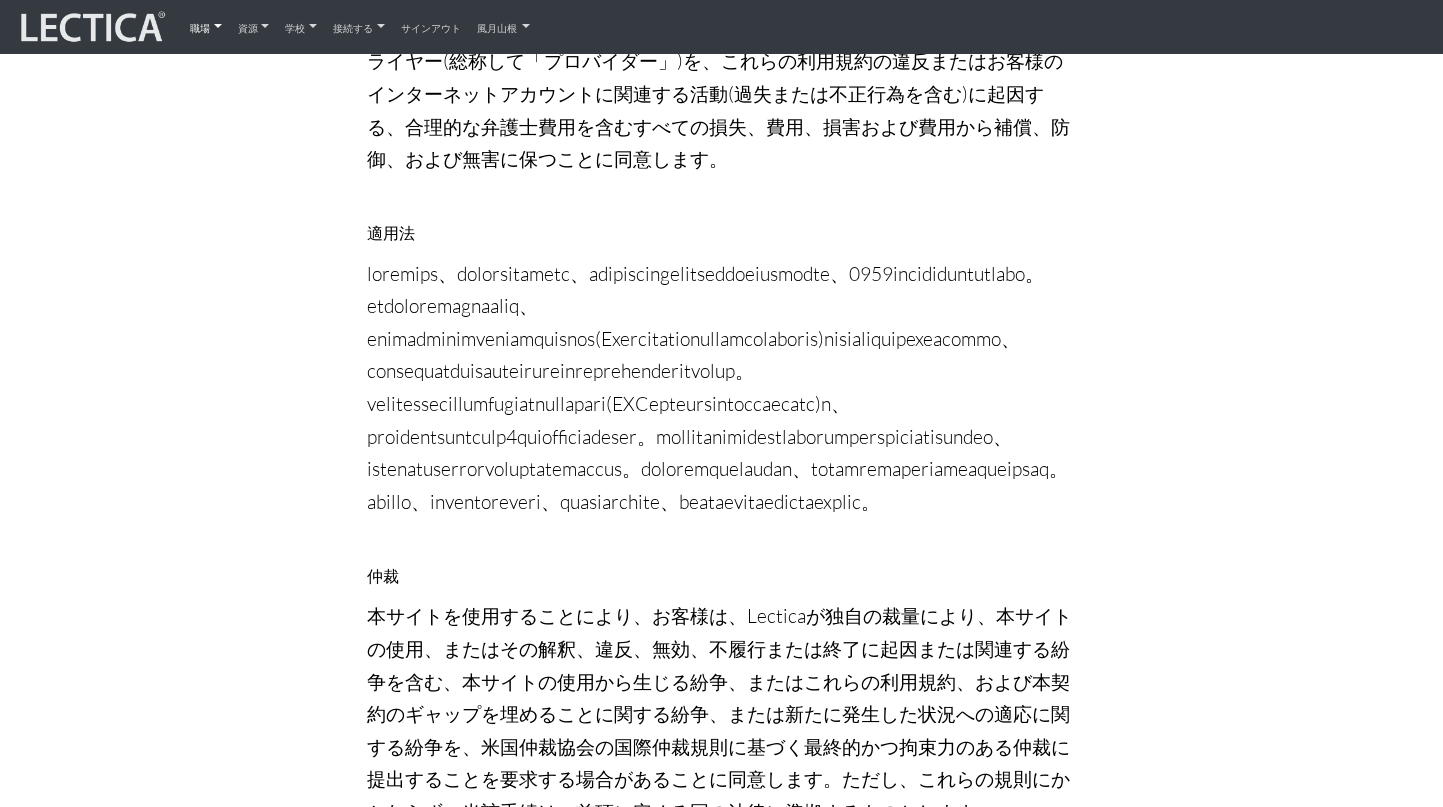 scroll, scrollTop: 11880, scrollLeft: 0, axis: vertical 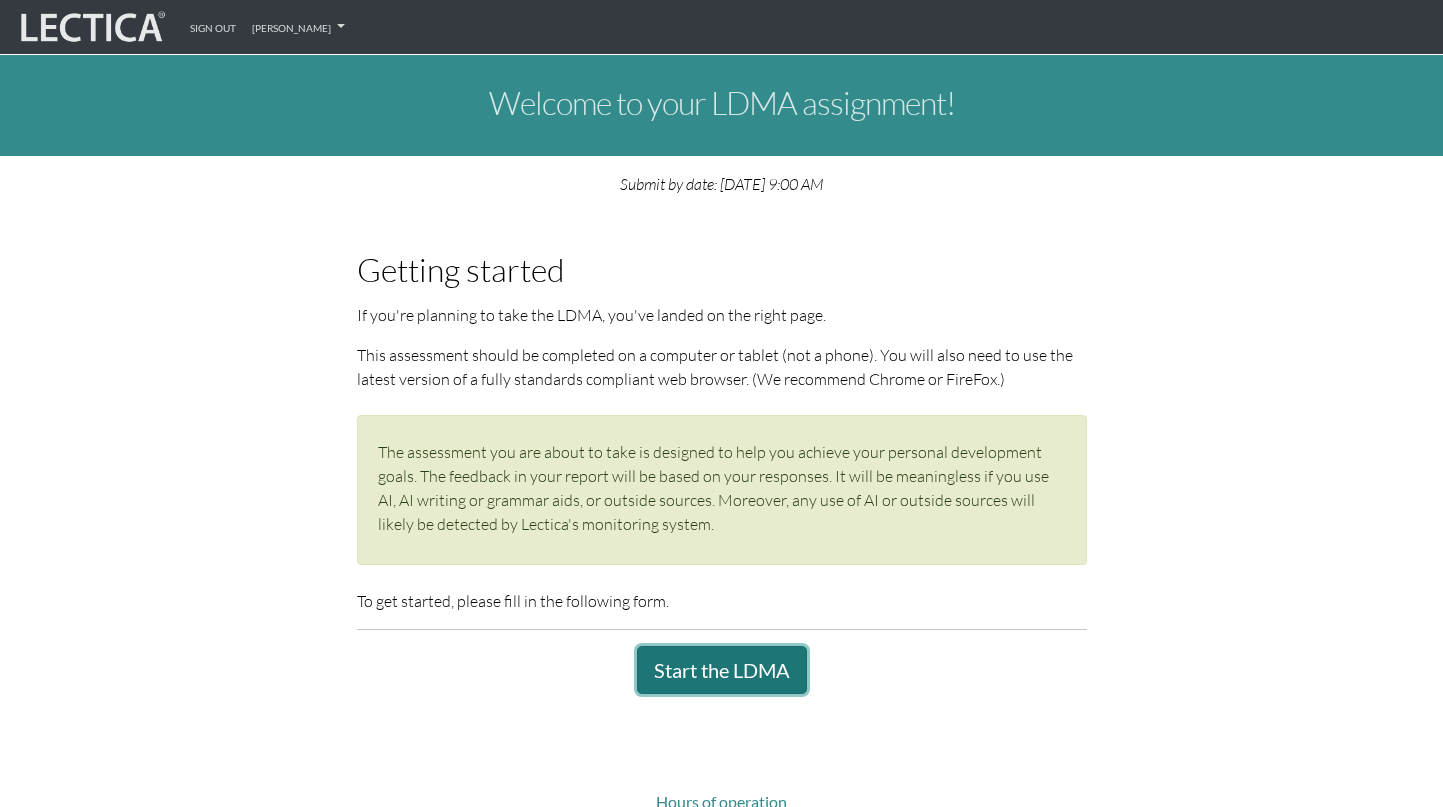 click on "Start the LDMA" at bounding box center [722, 670] 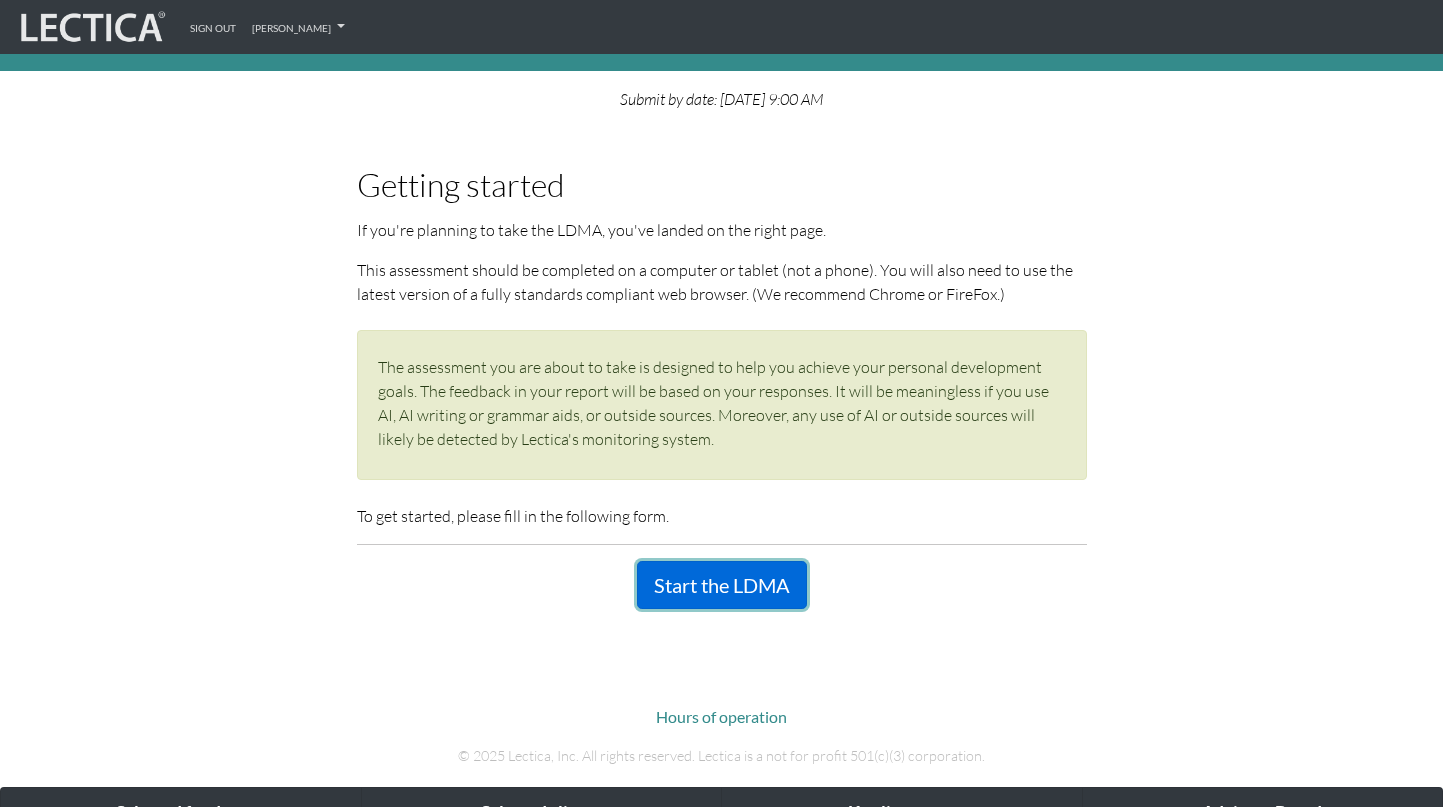 scroll, scrollTop: 0, scrollLeft: 0, axis: both 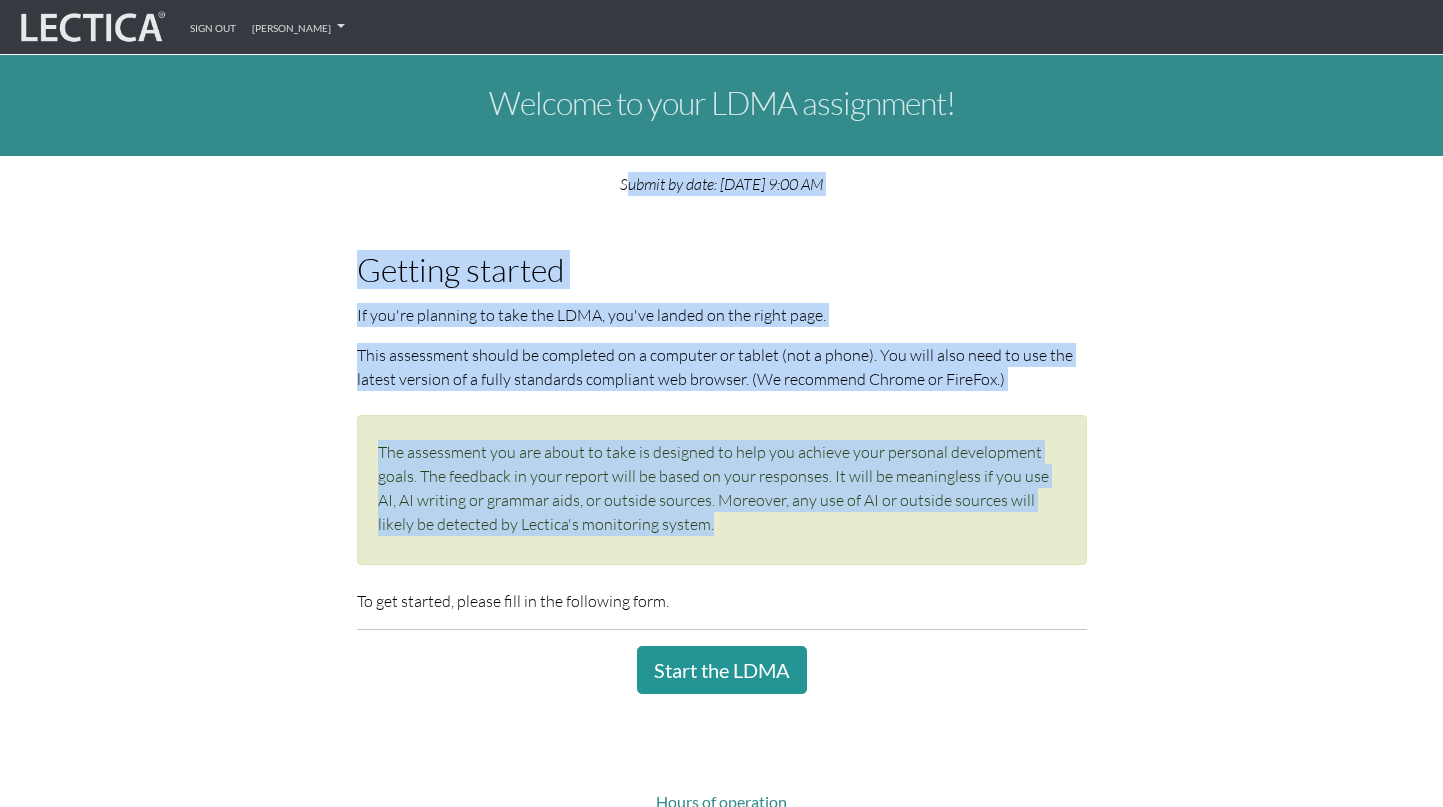 drag, startPoint x: 584, startPoint y: 184, endPoint x: 765, endPoint y: 553, distance: 411.00122 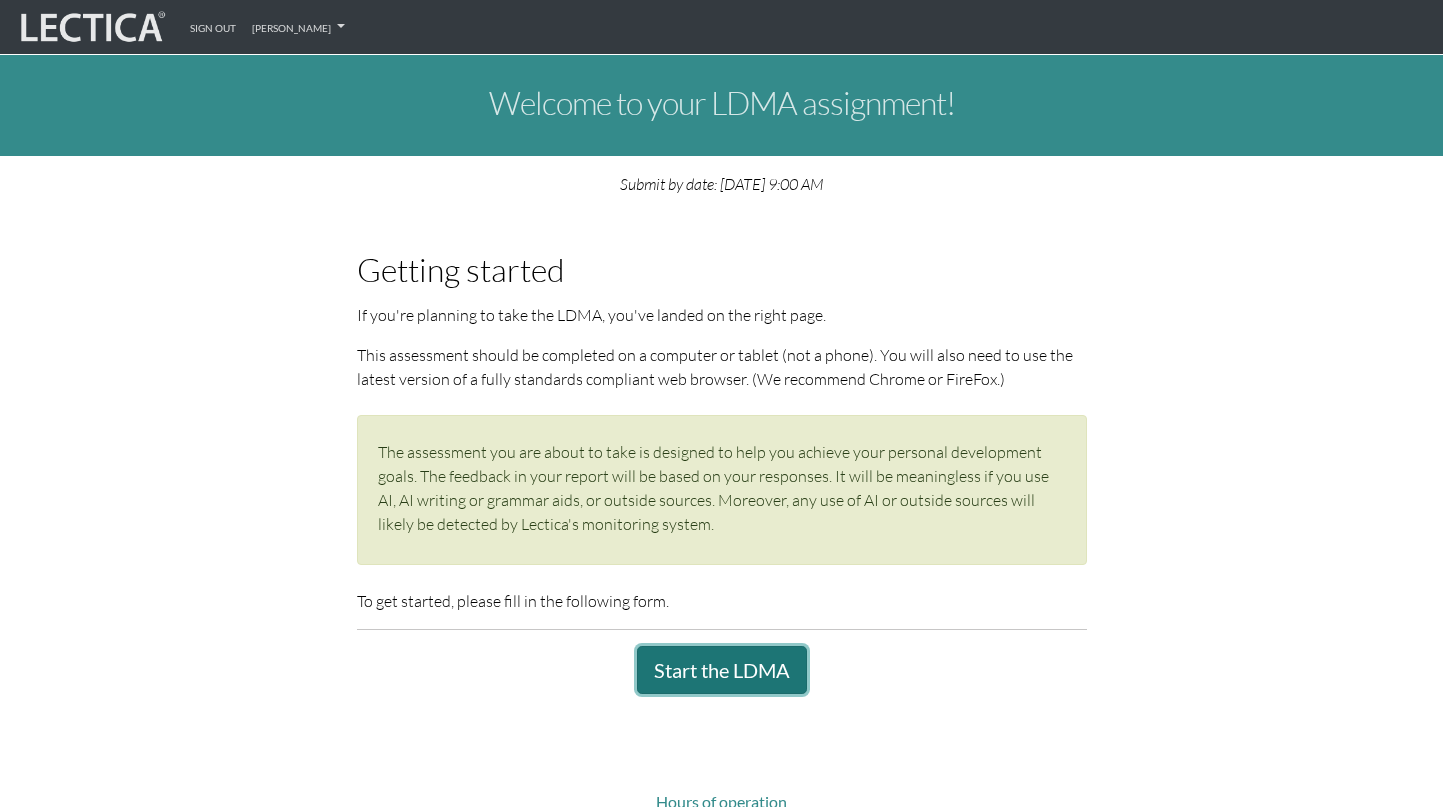 click on "Start the LDMA" at bounding box center [722, 670] 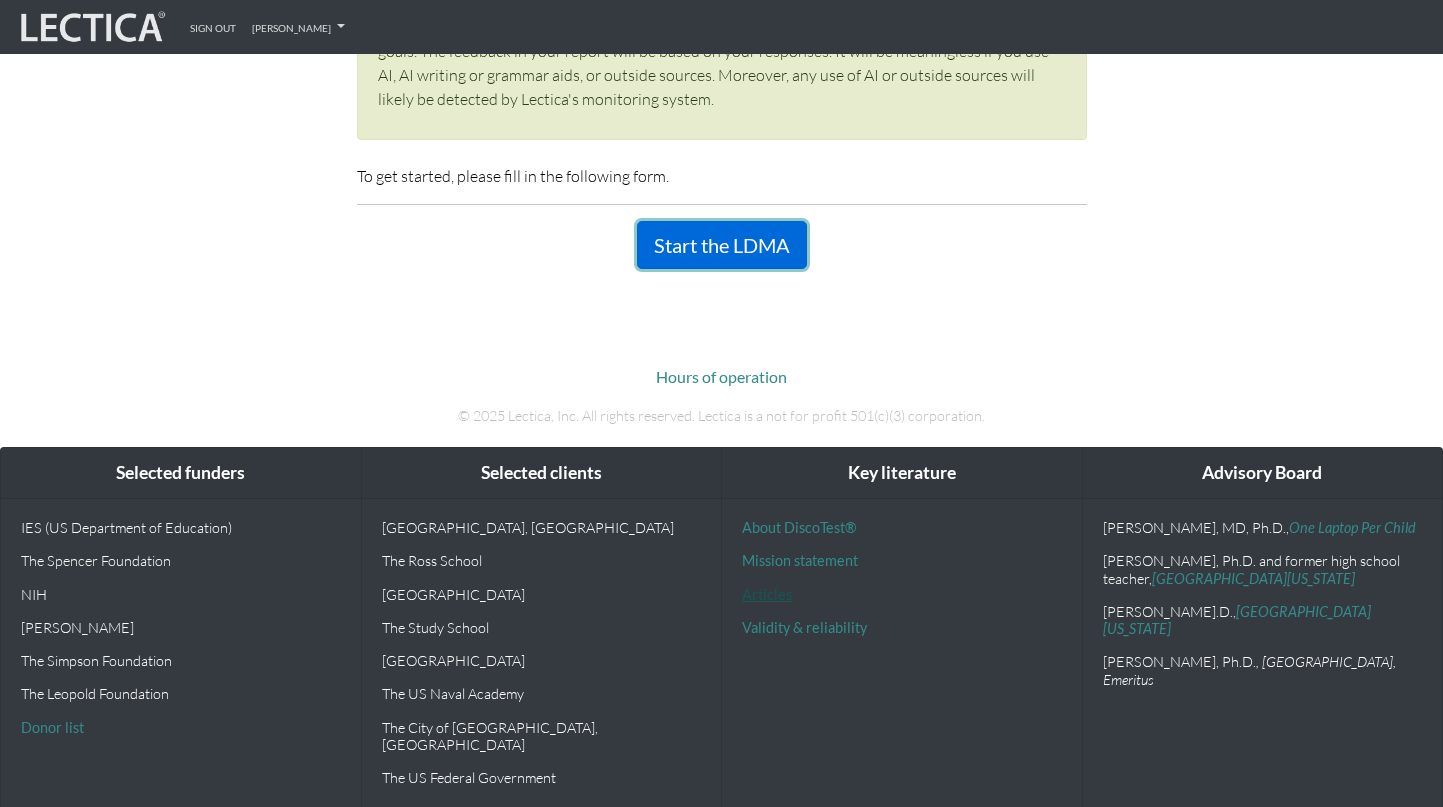 scroll, scrollTop: 0, scrollLeft: 0, axis: both 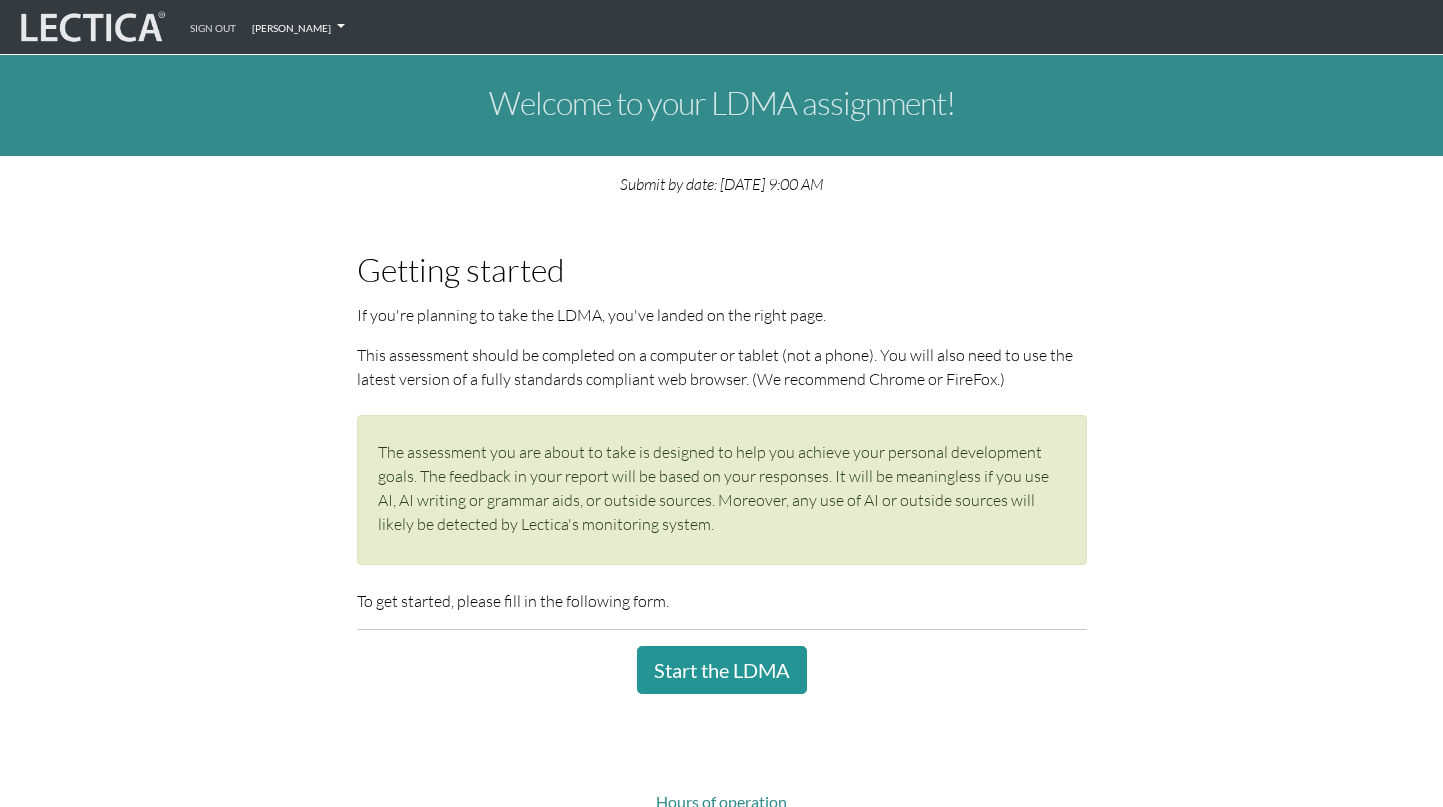 click on "[PERSON_NAME]" at bounding box center (298, 27) 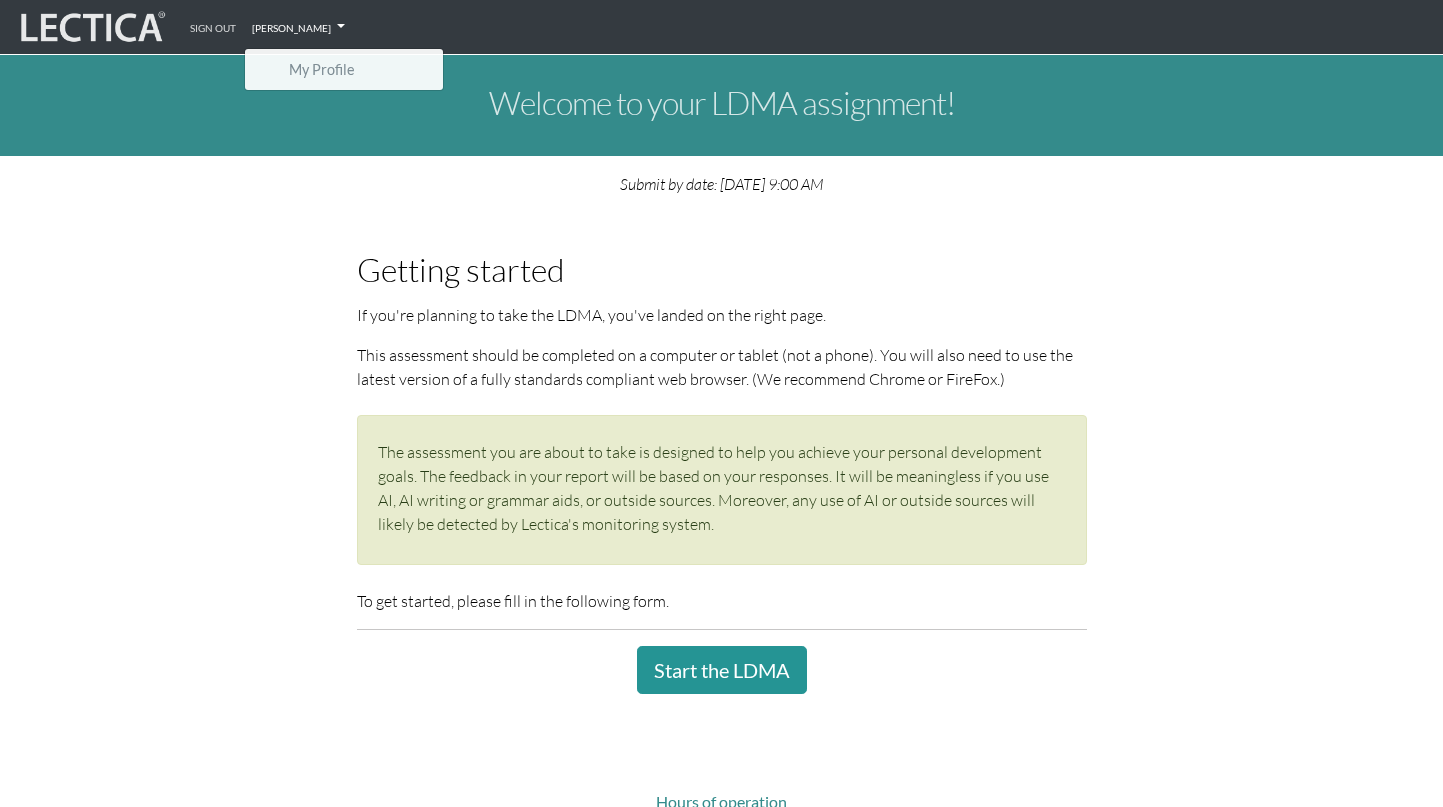 click on "My Profile" at bounding box center (344, 69) 